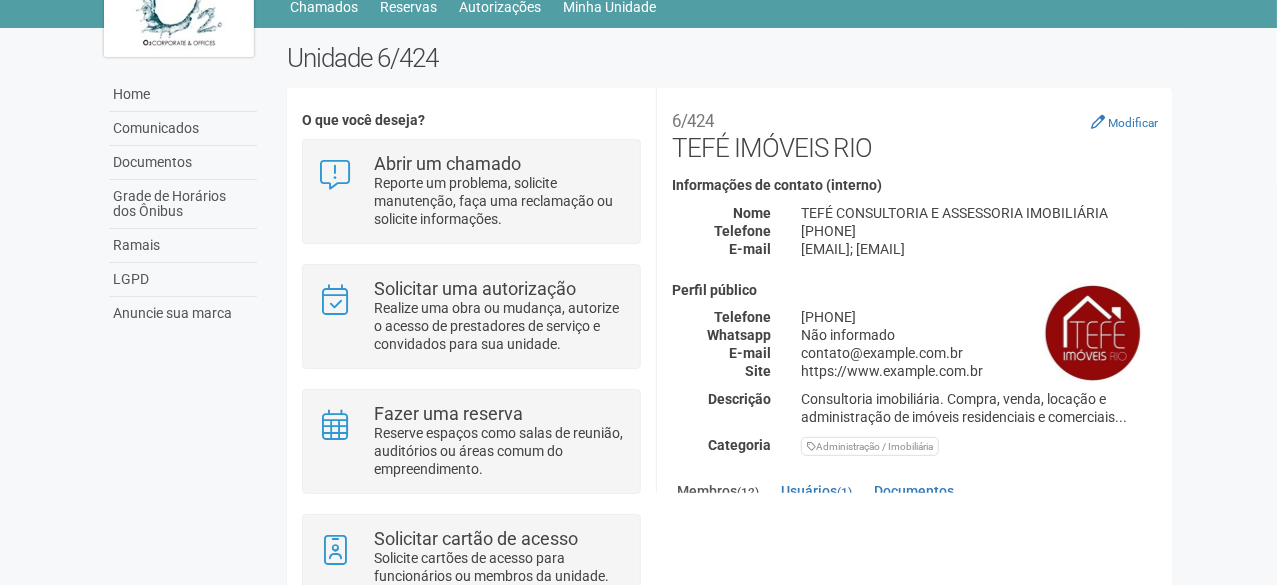 scroll, scrollTop: 100, scrollLeft: 0, axis: vertical 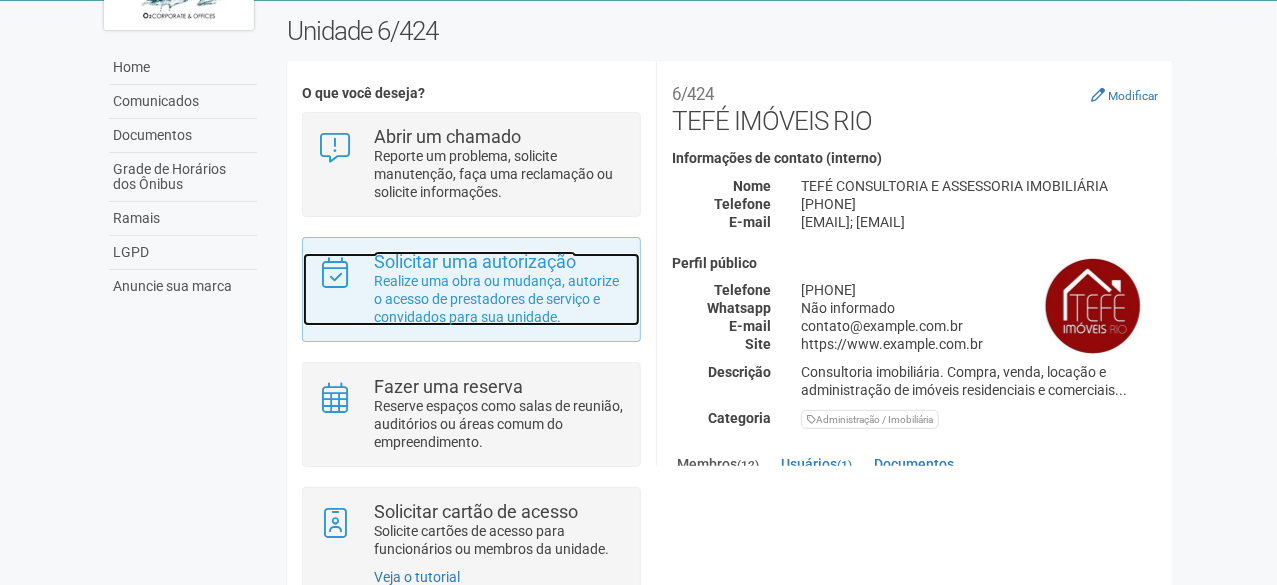 click on "Solicitar uma autorização" at bounding box center [475, 261] 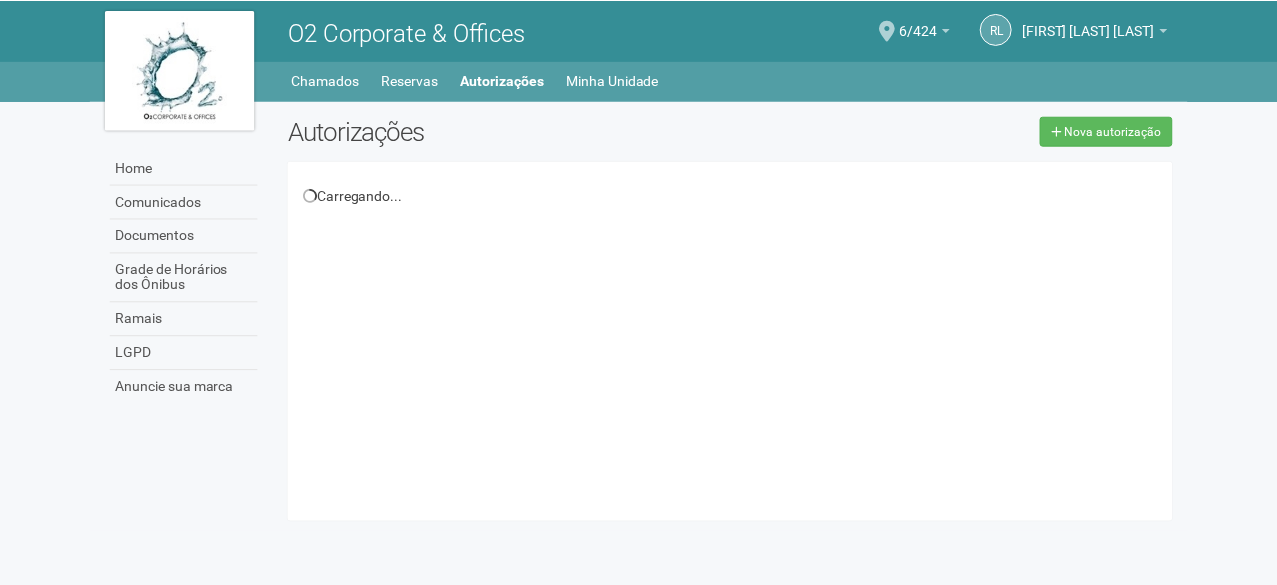 scroll, scrollTop: 0, scrollLeft: 0, axis: both 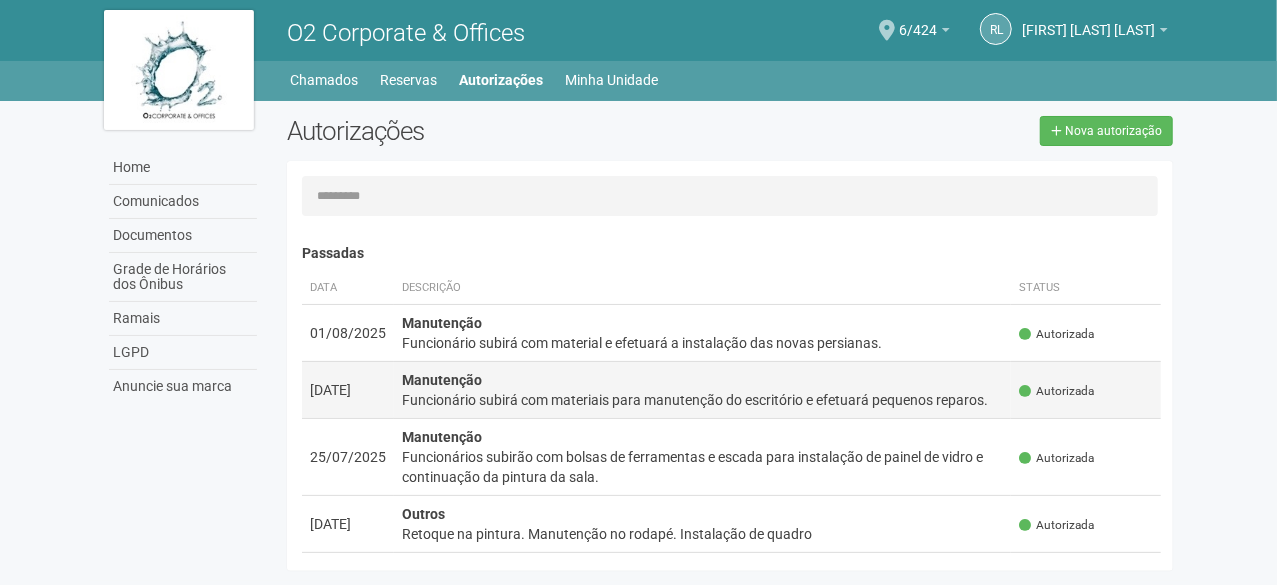 click on "Manutenção
Funcionário subirá com materiais para manutenção do escritório e efetuará pequenos reparos." at bounding box center (703, 389) 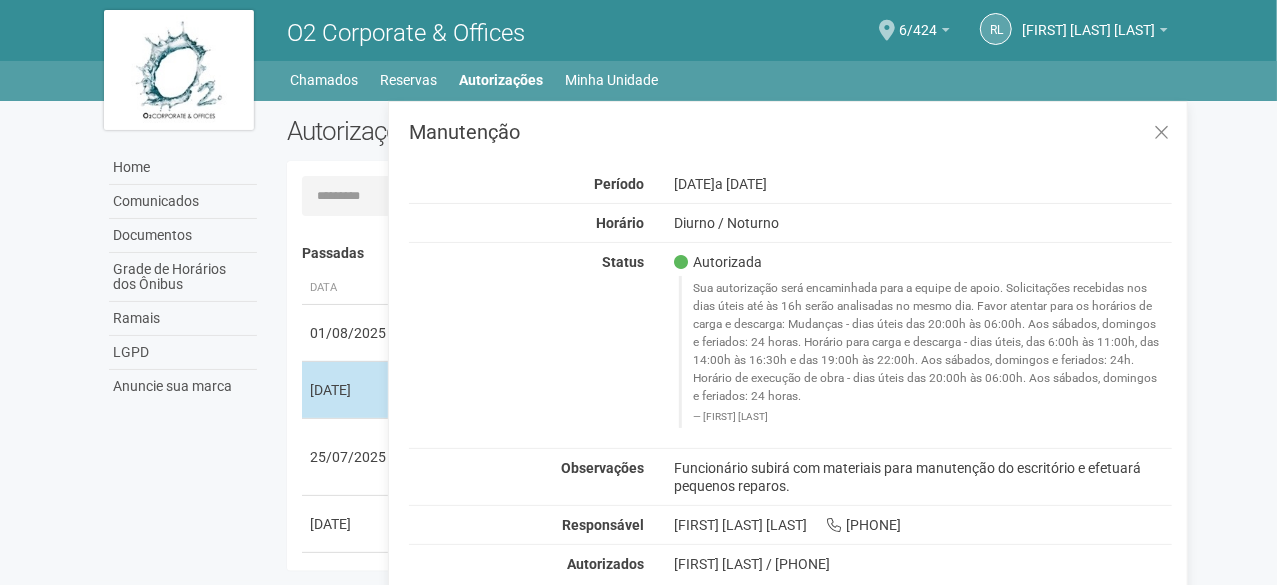 scroll, scrollTop: 31, scrollLeft: 0, axis: vertical 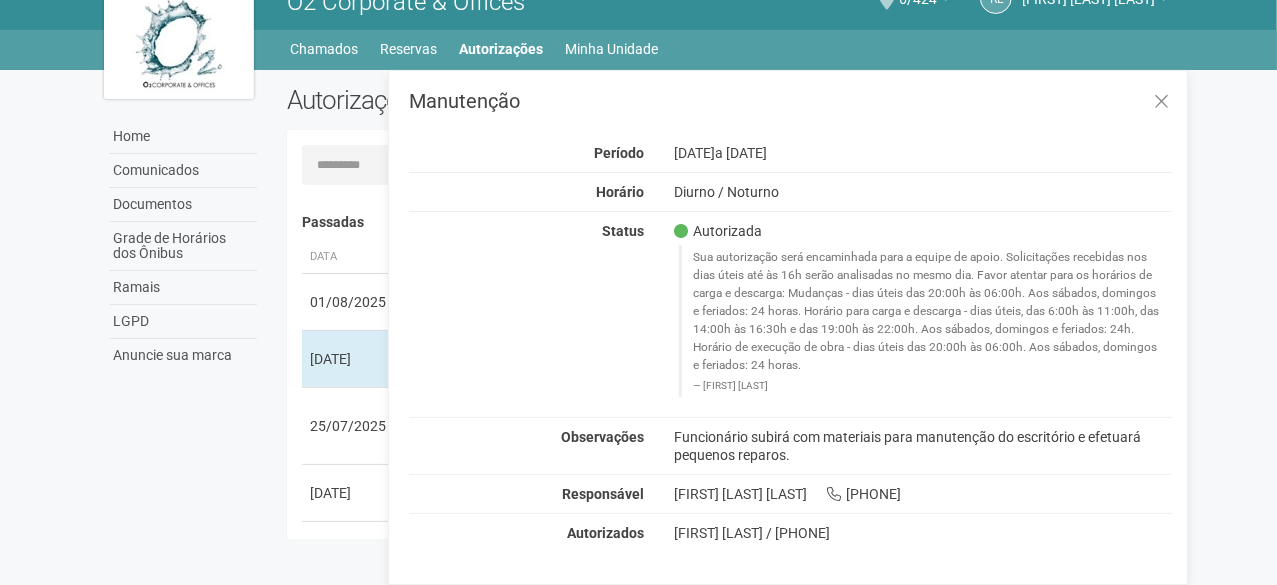 drag, startPoint x: 794, startPoint y: 455, endPoint x: 662, endPoint y: 433, distance: 133.82077 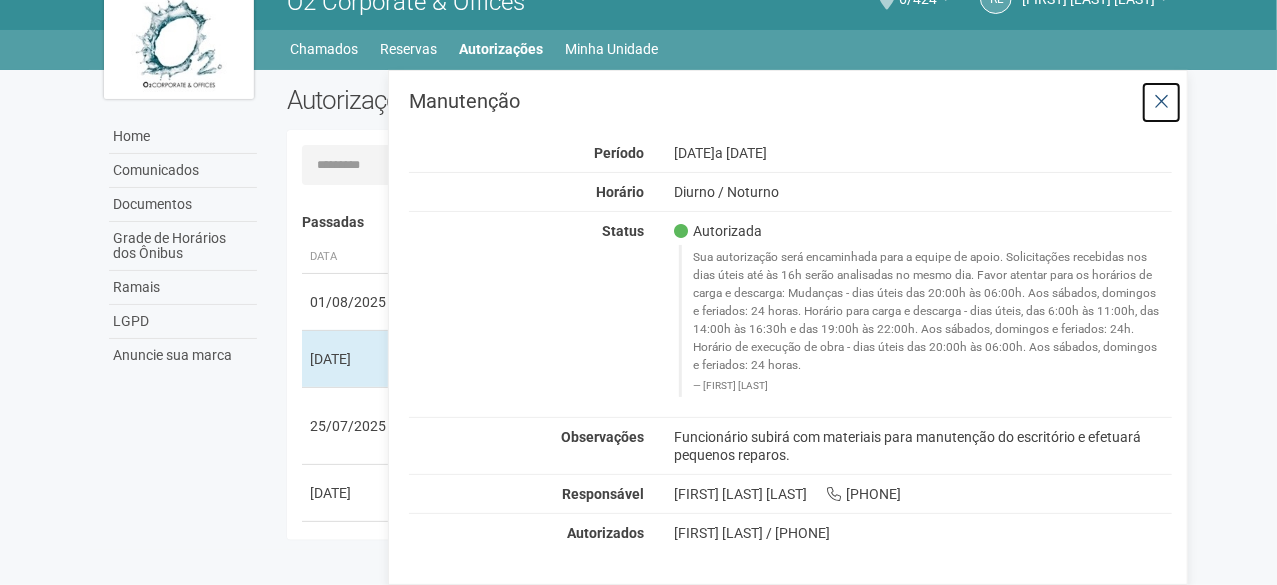 click at bounding box center [1161, 102] 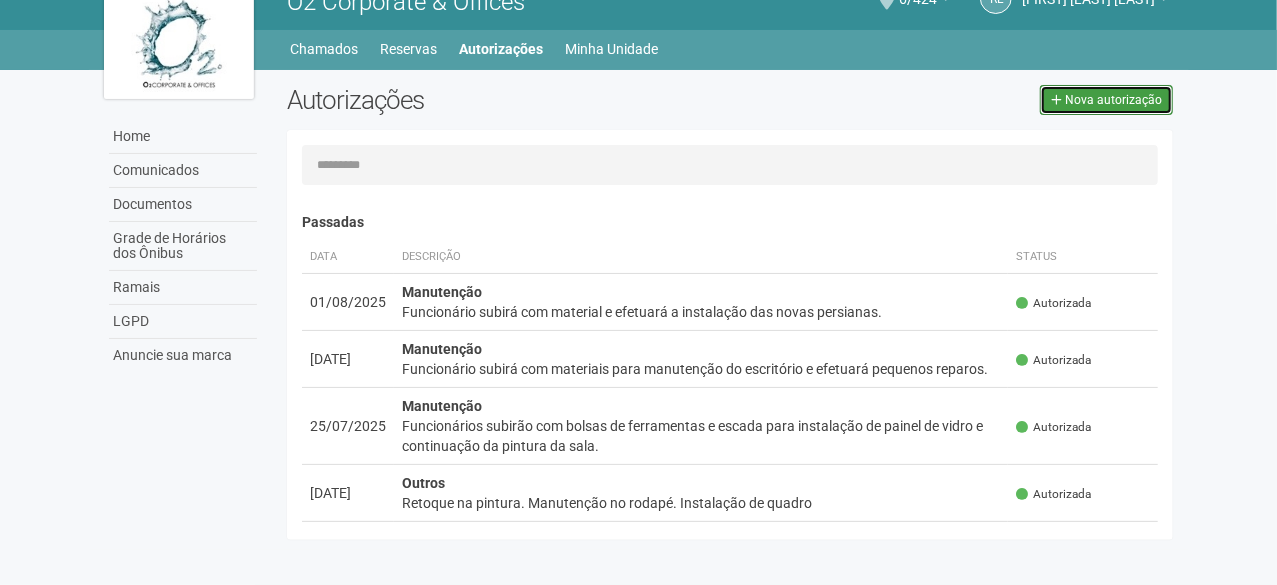click on "Nova autorização" at bounding box center [1106, 100] 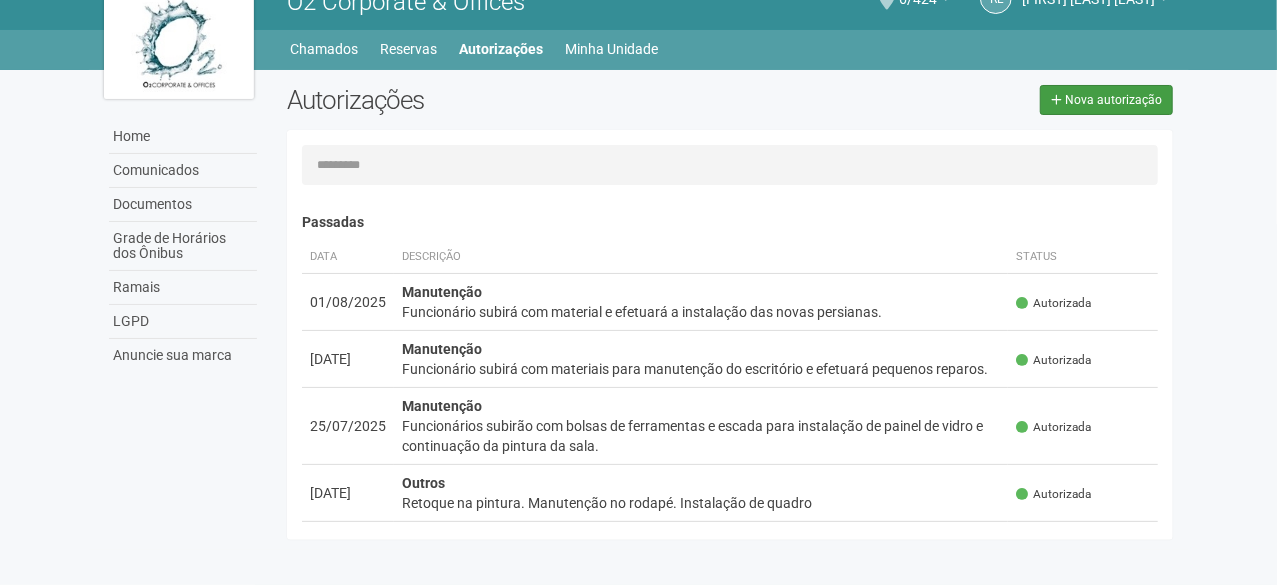select on "**" 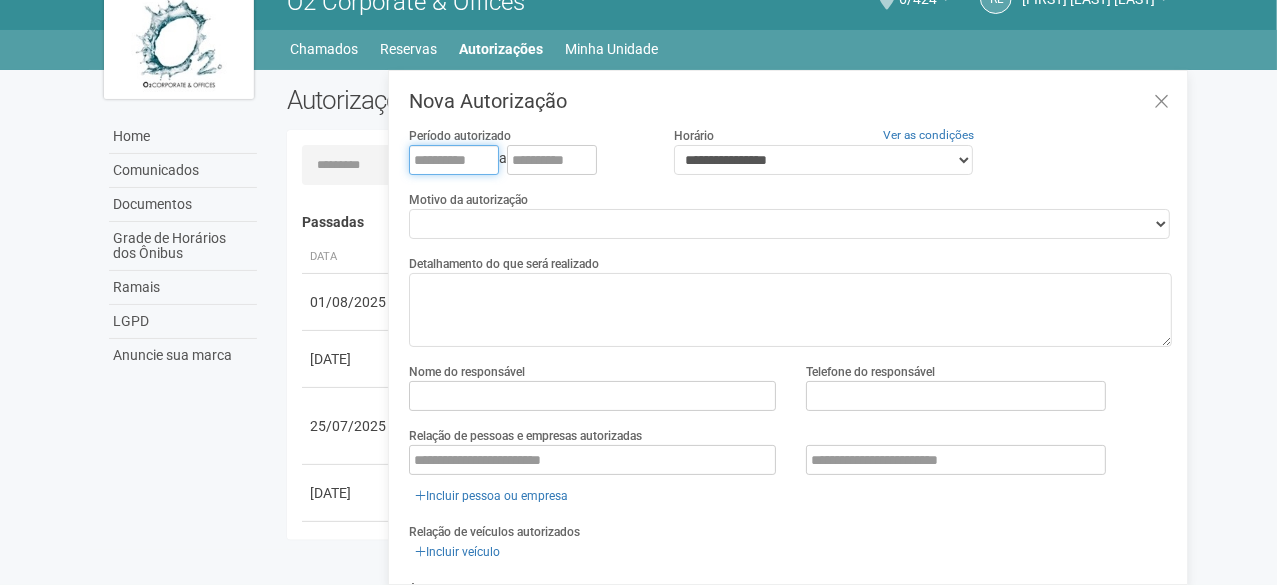 click at bounding box center (454, 160) 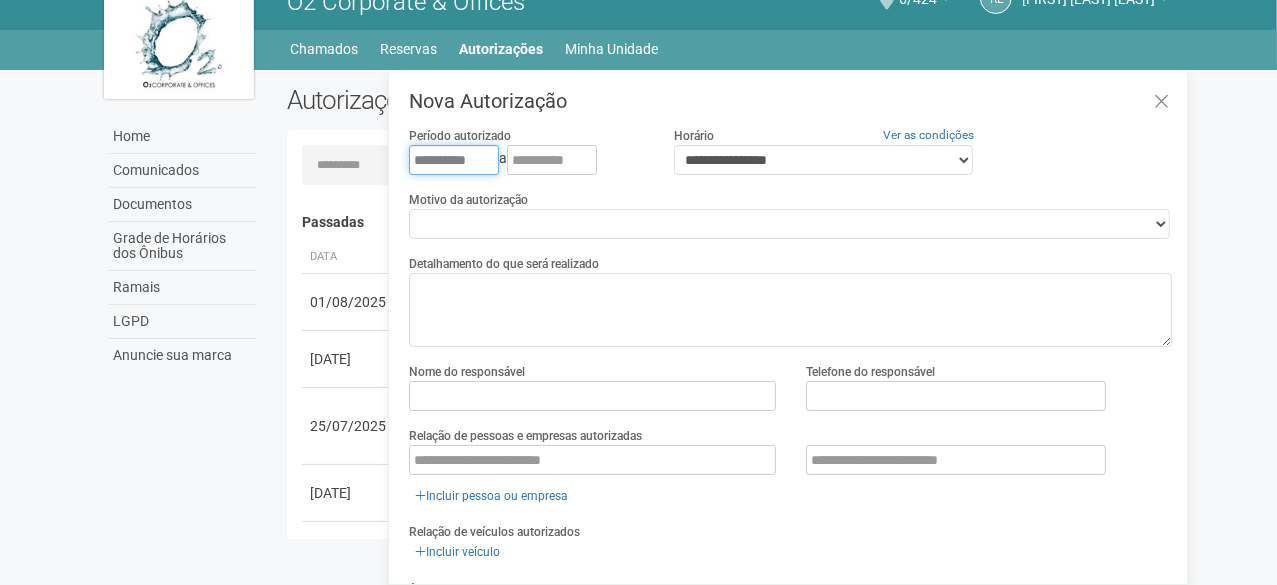 type on "**********" 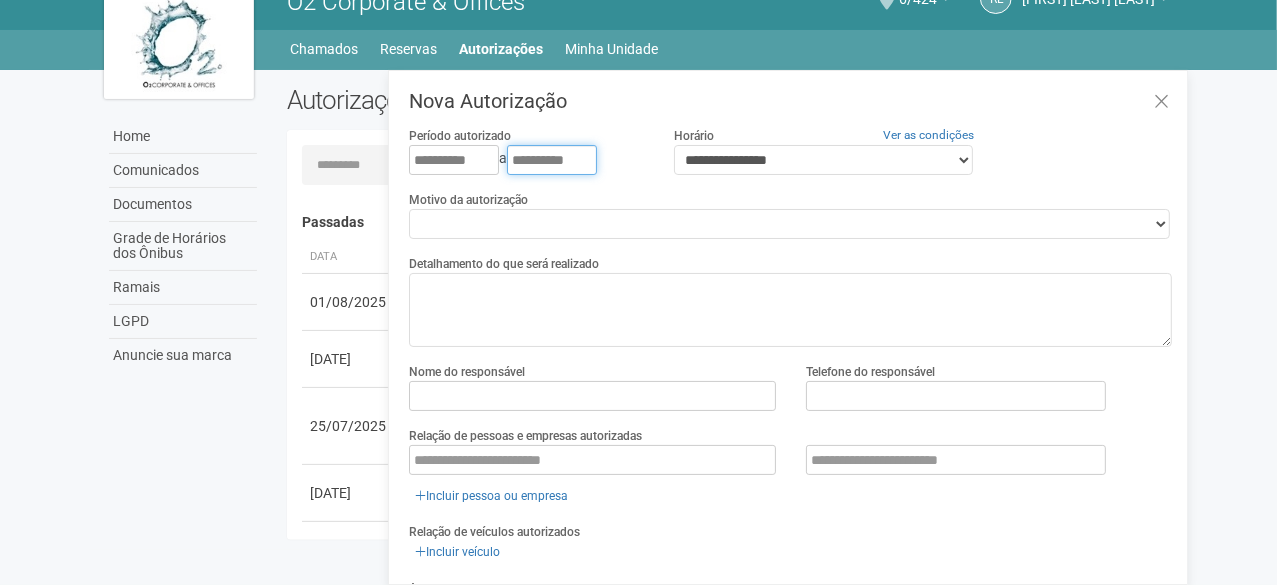 type on "**********" 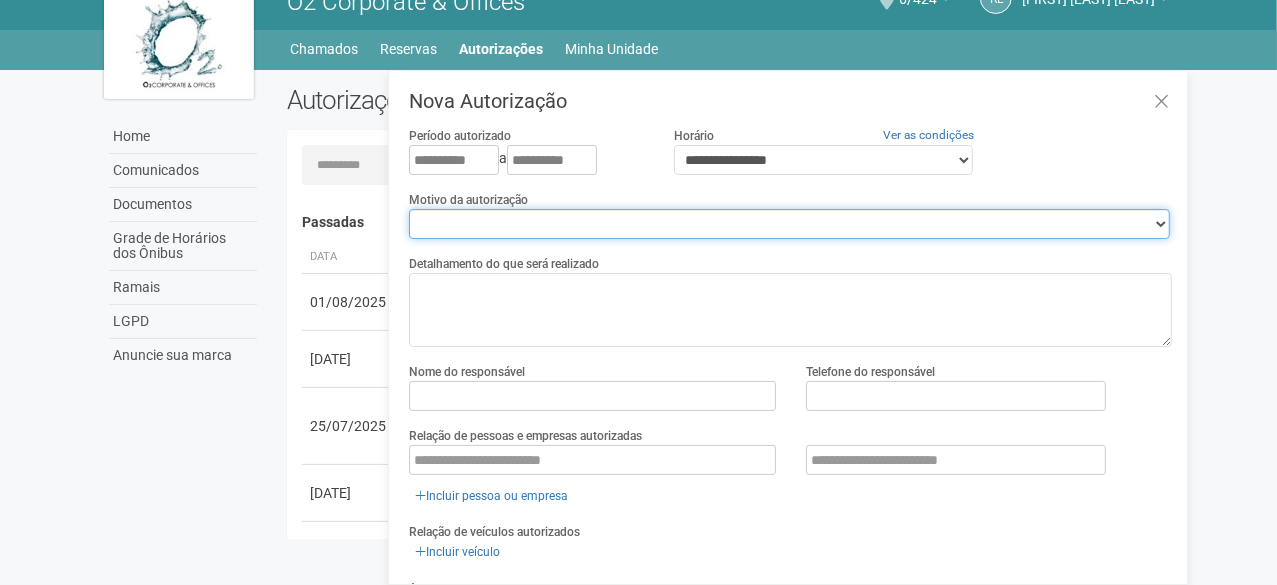 click on "**********" at bounding box center (789, 224) 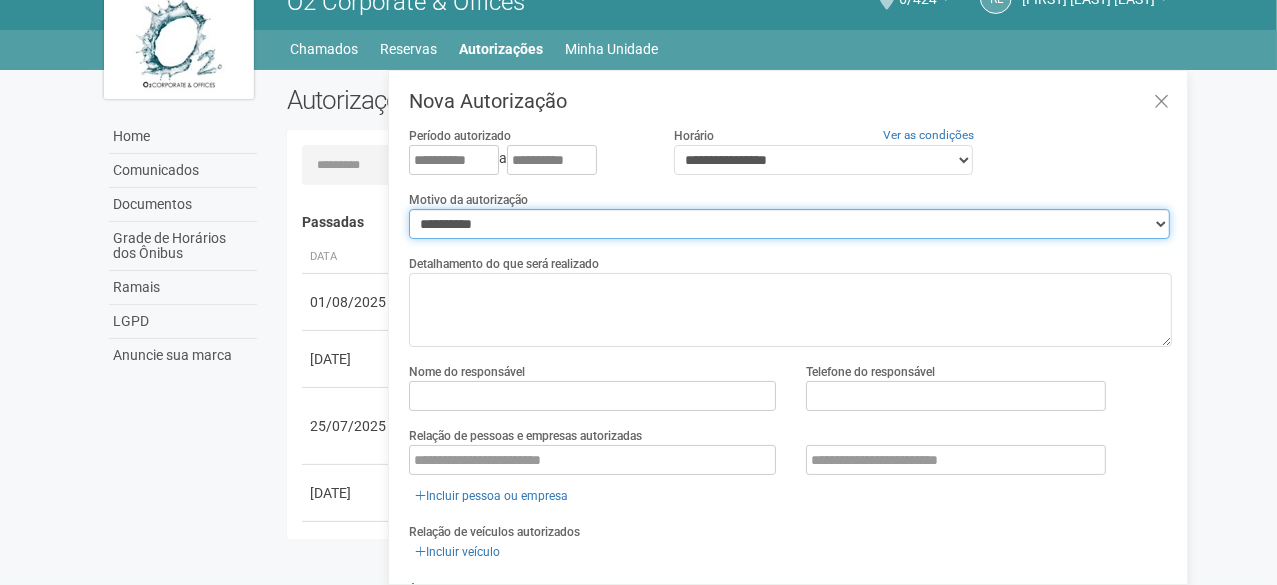 click on "**********" at bounding box center [789, 224] 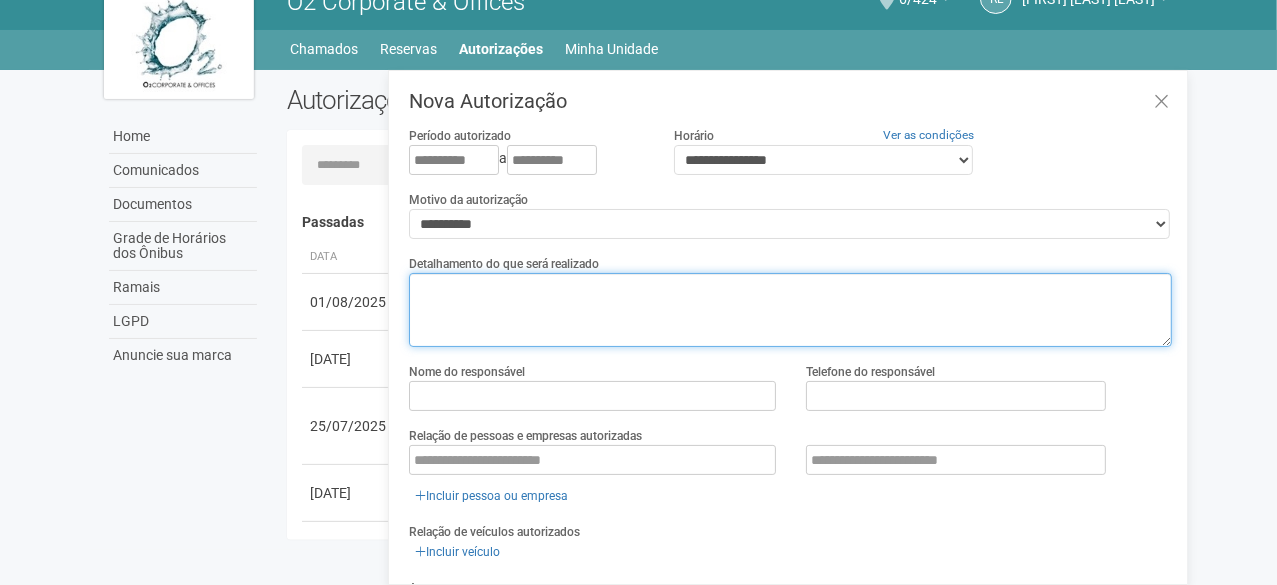 click at bounding box center [790, 310] 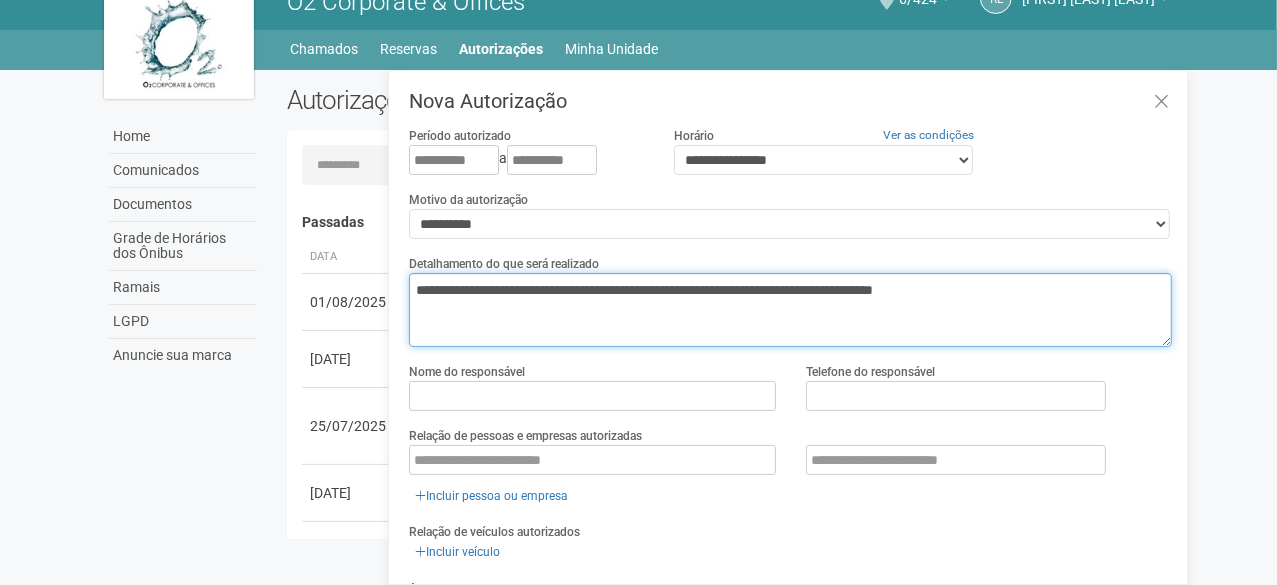 type on "**********" 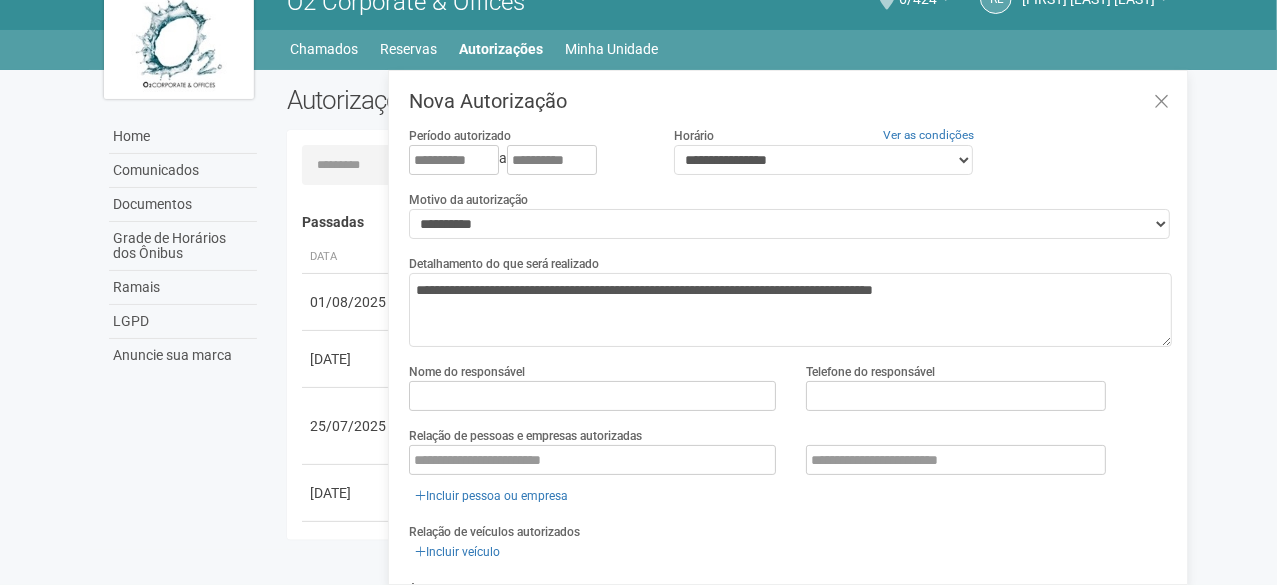 click on "Incluir pessoa ou empresa" at bounding box center (790, 476) 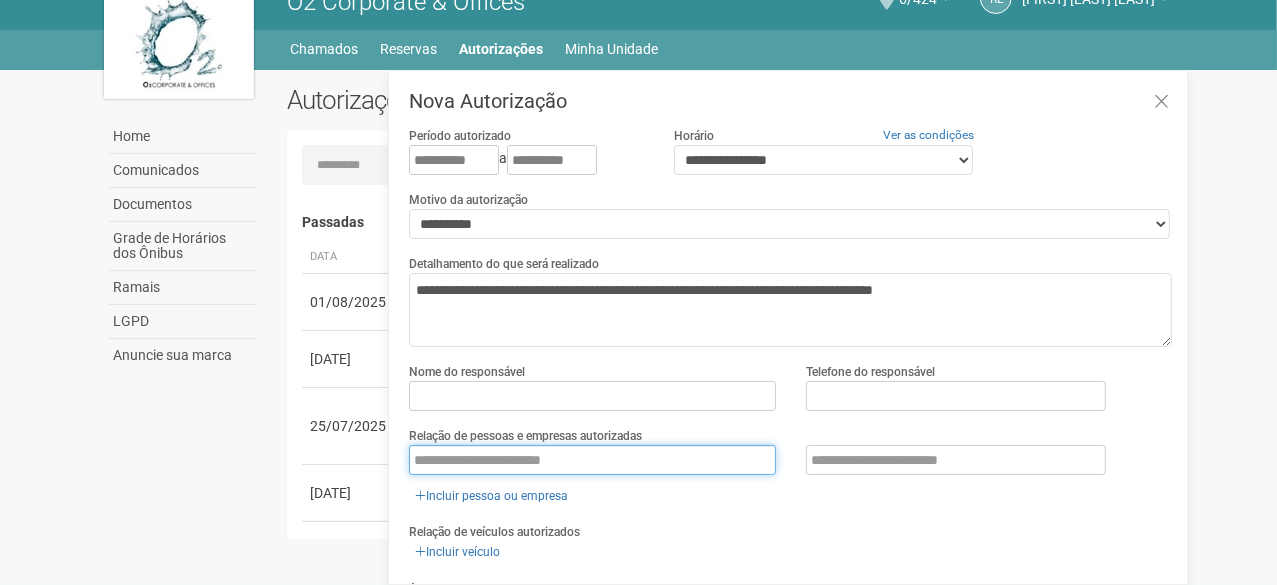 click at bounding box center [592, 460] 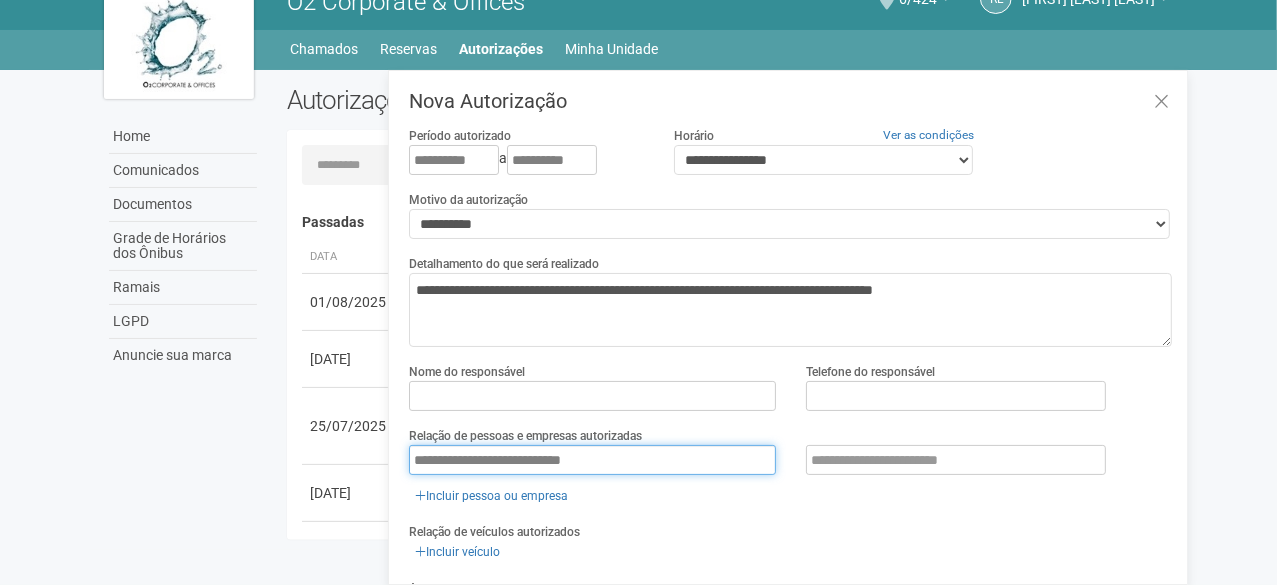 type on "**********" 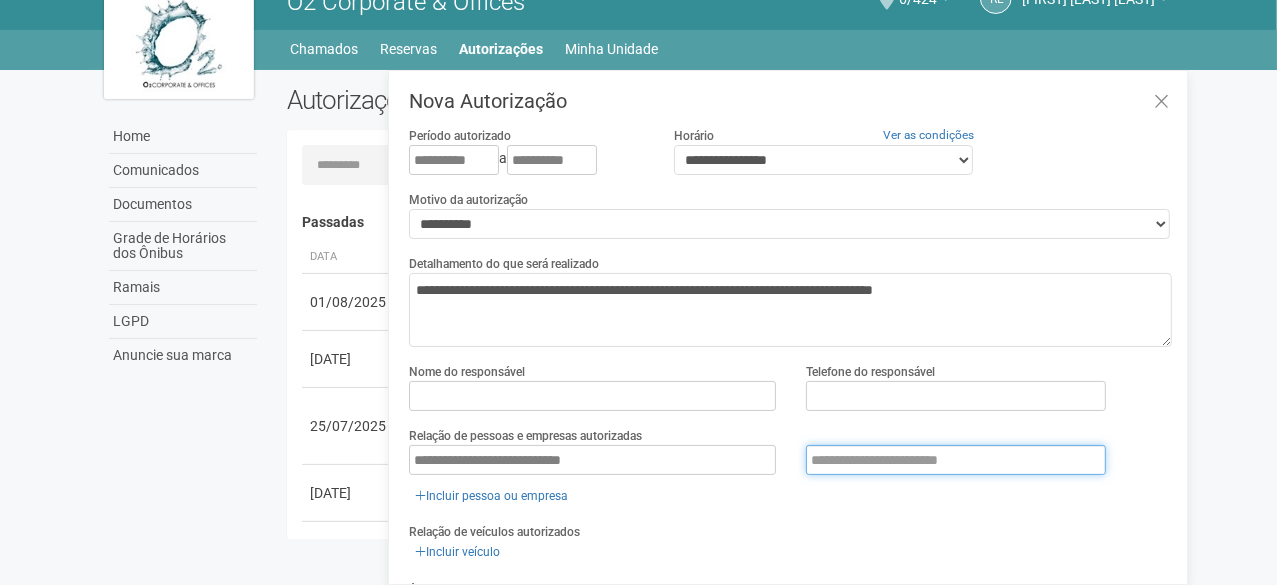 click at bounding box center [956, 460] 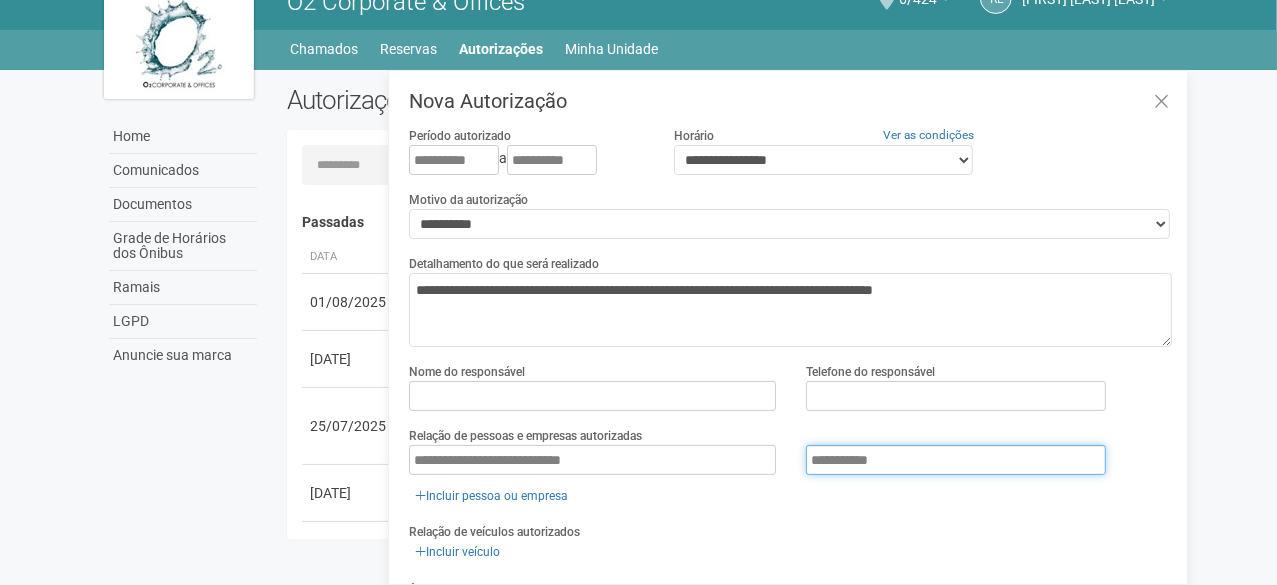 type on "**********" 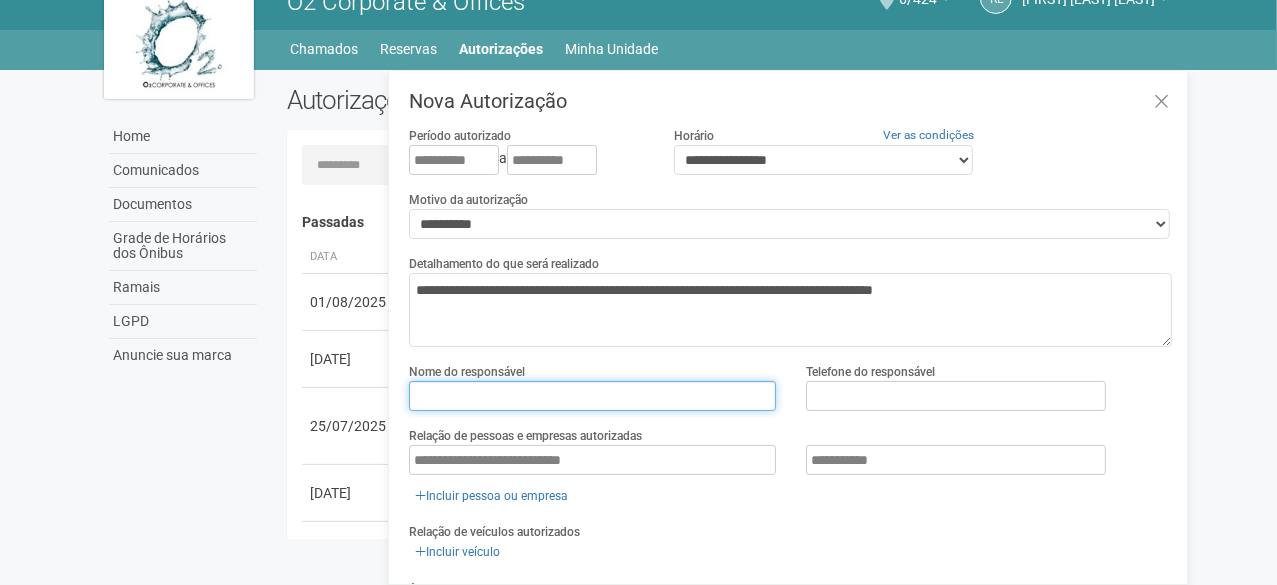 click at bounding box center (592, 396) 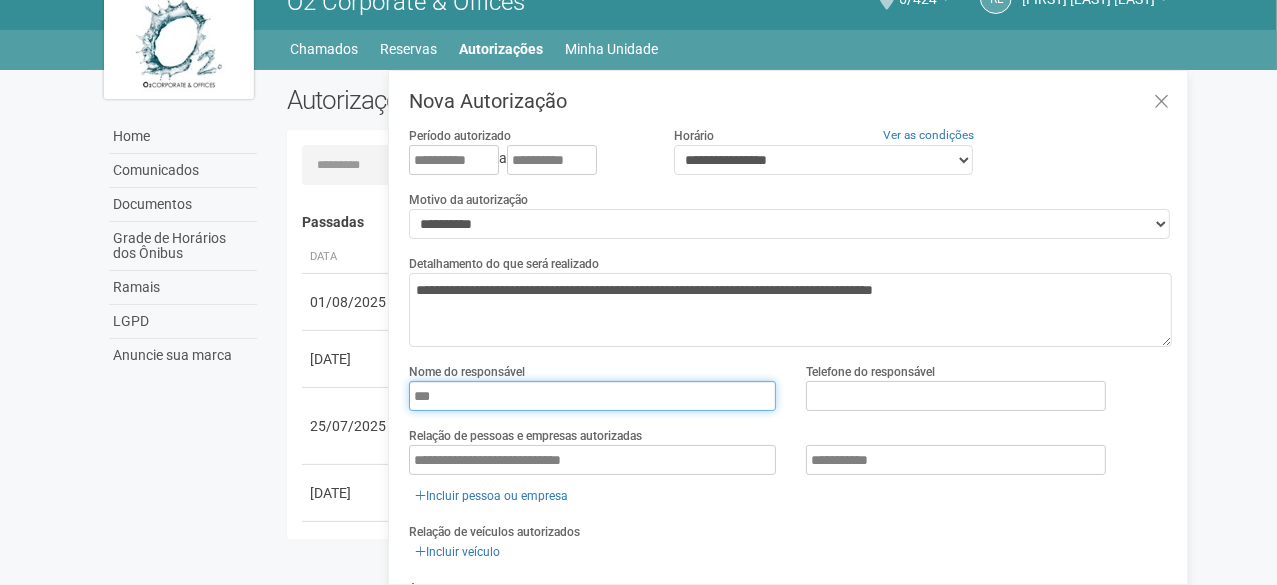 type on "**********" 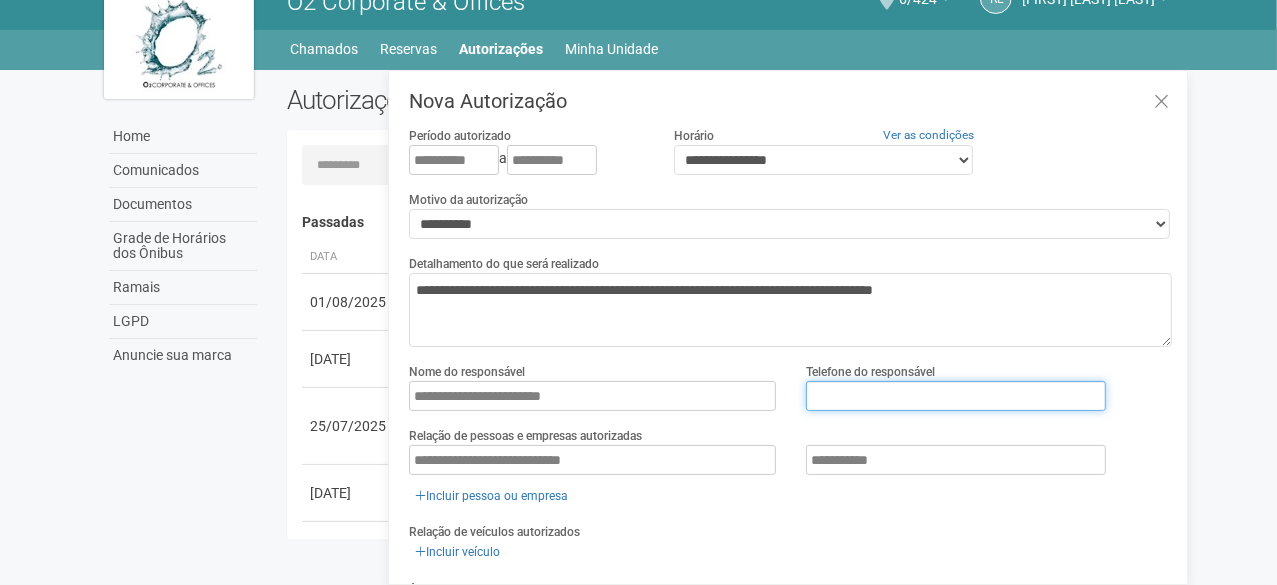 type on "**********" 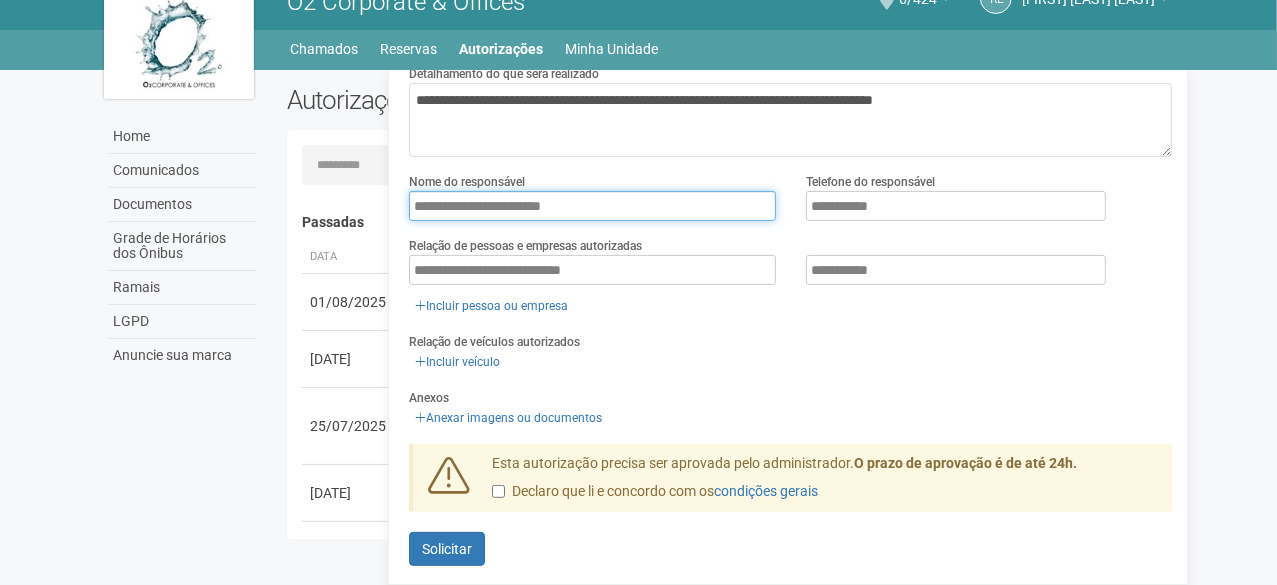 scroll, scrollTop: 203, scrollLeft: 0, axis: vertical 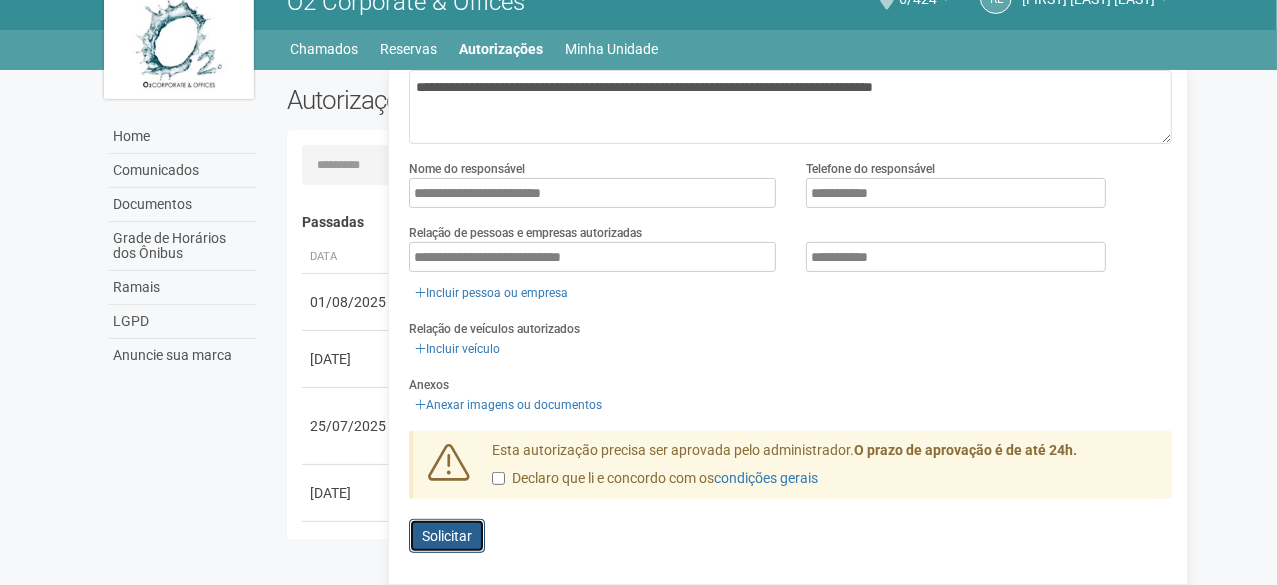 click on "Enviando...
Solicitar" at bounding box center [447, 536] 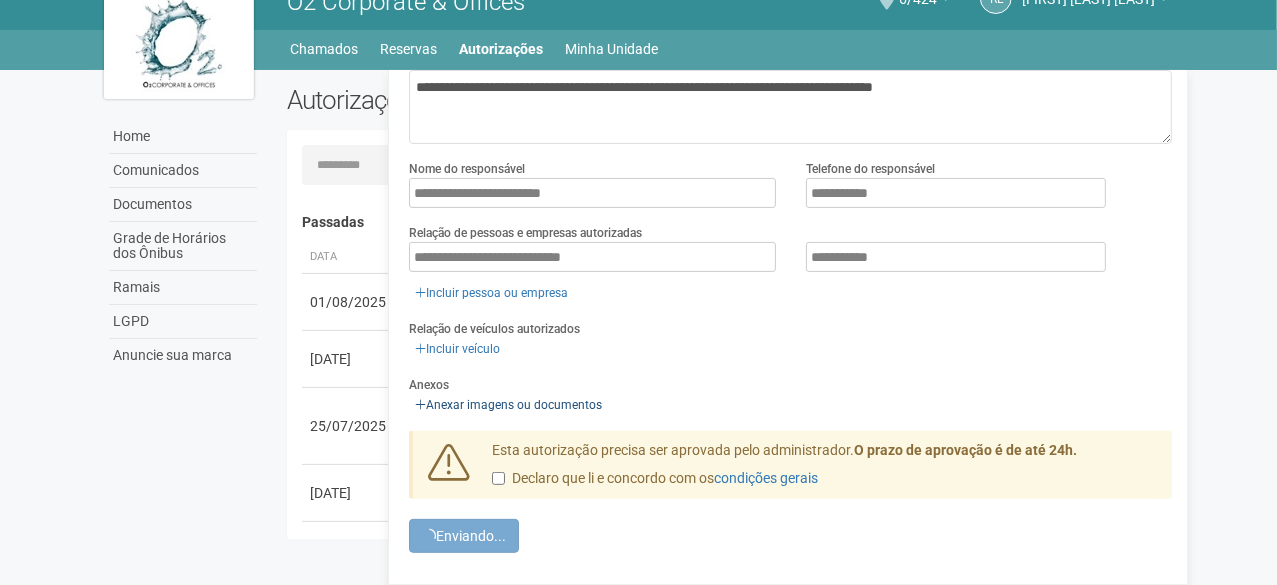 scroll, scrollTop: 0, scrollLeft: 0, axis: both 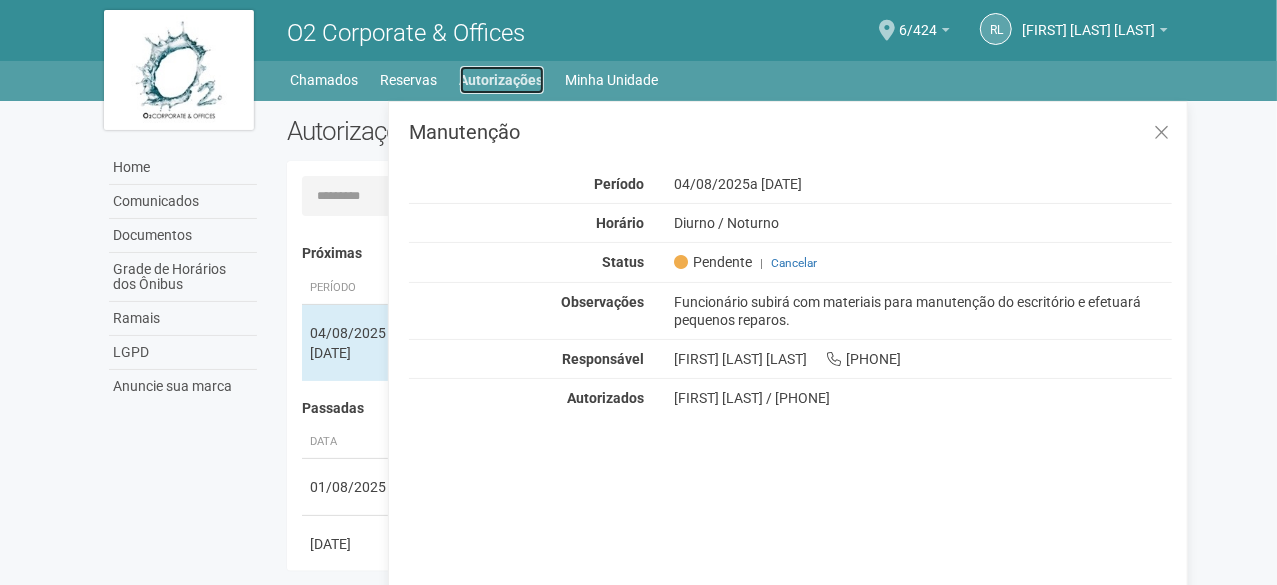 click on "Autorizações" at bounding box center (502, 80) 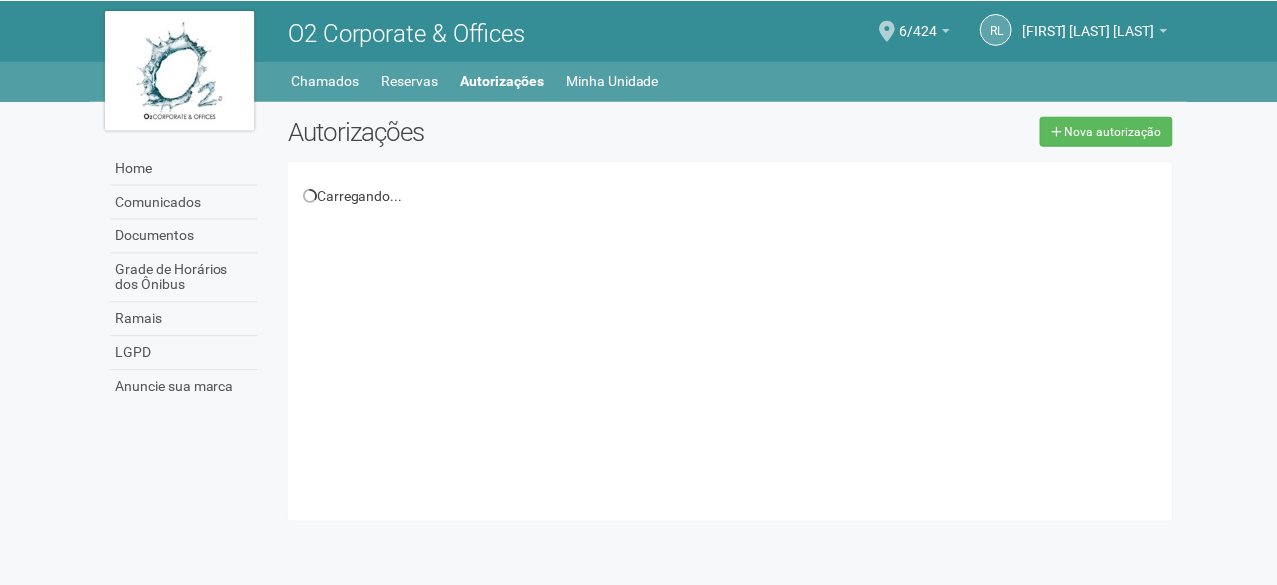 scroll, scrollTop: 0, scrollLeft: 0, axis: both 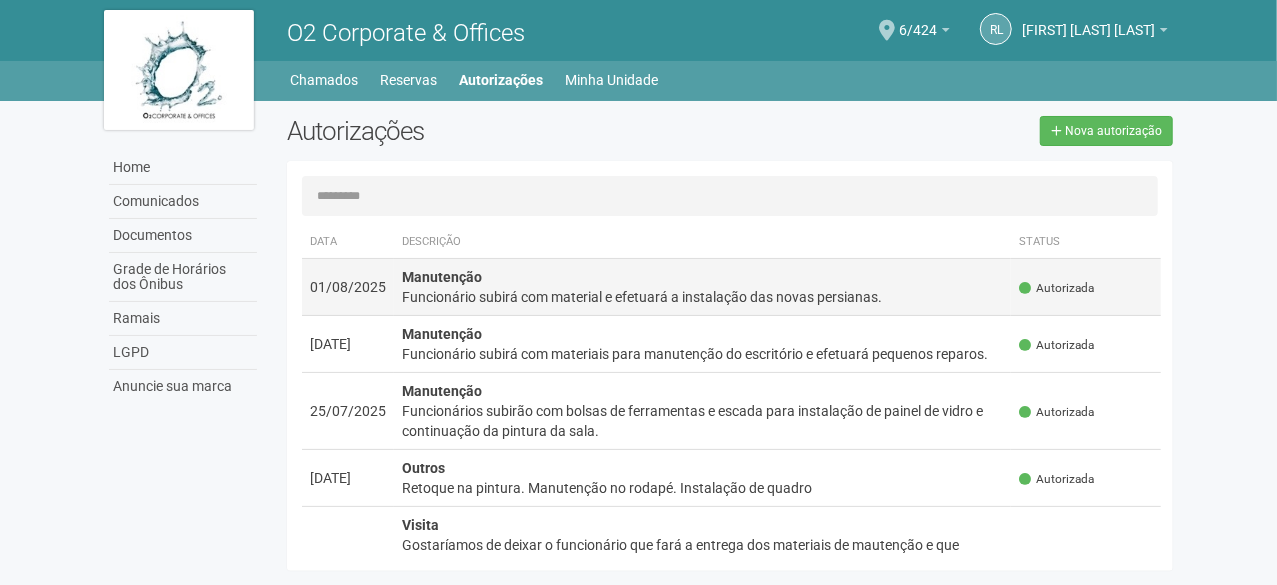 click on "Funcionário subirá com material e efetuará a instalação das novas persianas." at bounding box center [703, 297] 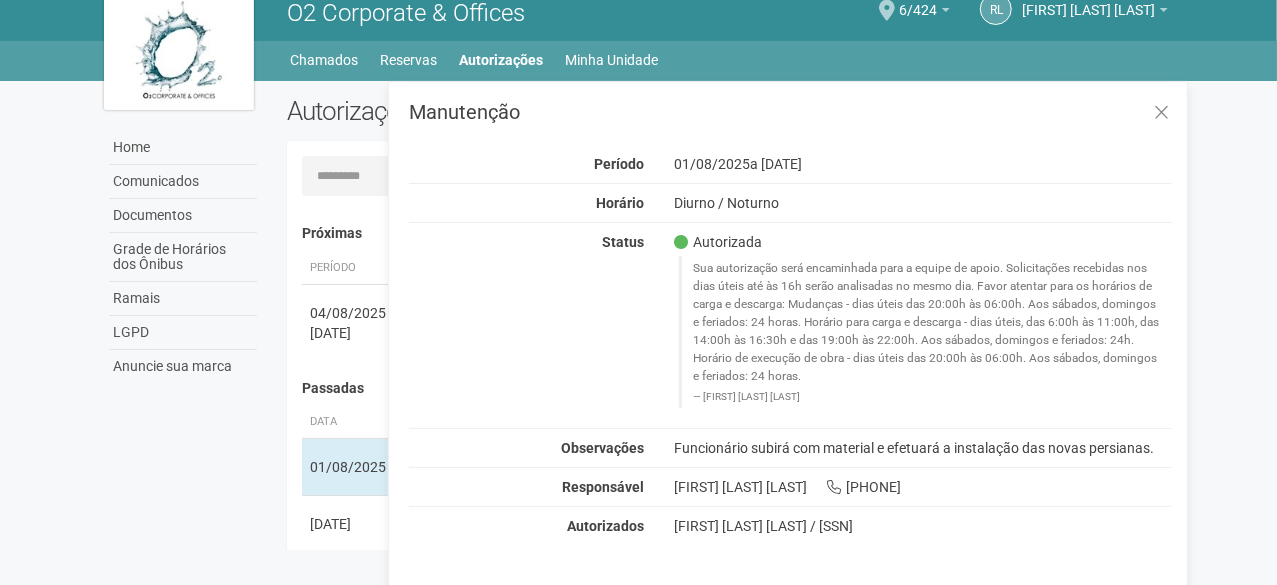 scroll, scrollTop: 31, scrollLeft: 0, axis: vertical 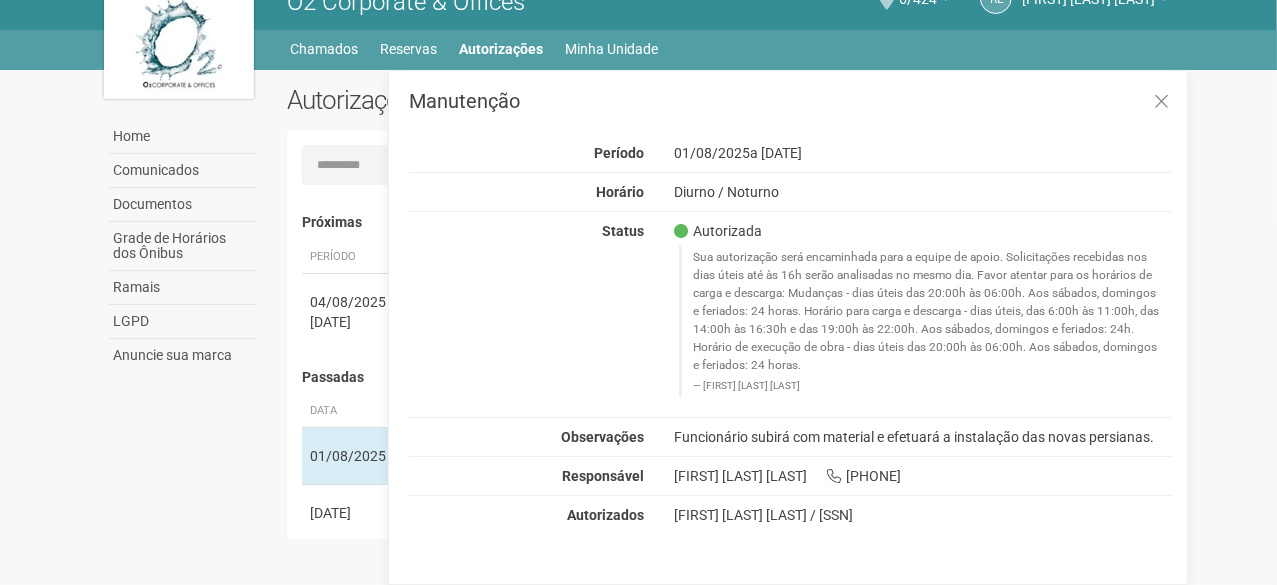 drag, startPoint x: 1154, startPoint y: 437, endPoint x: 676, endPoint y: 443, distance: 478.03766 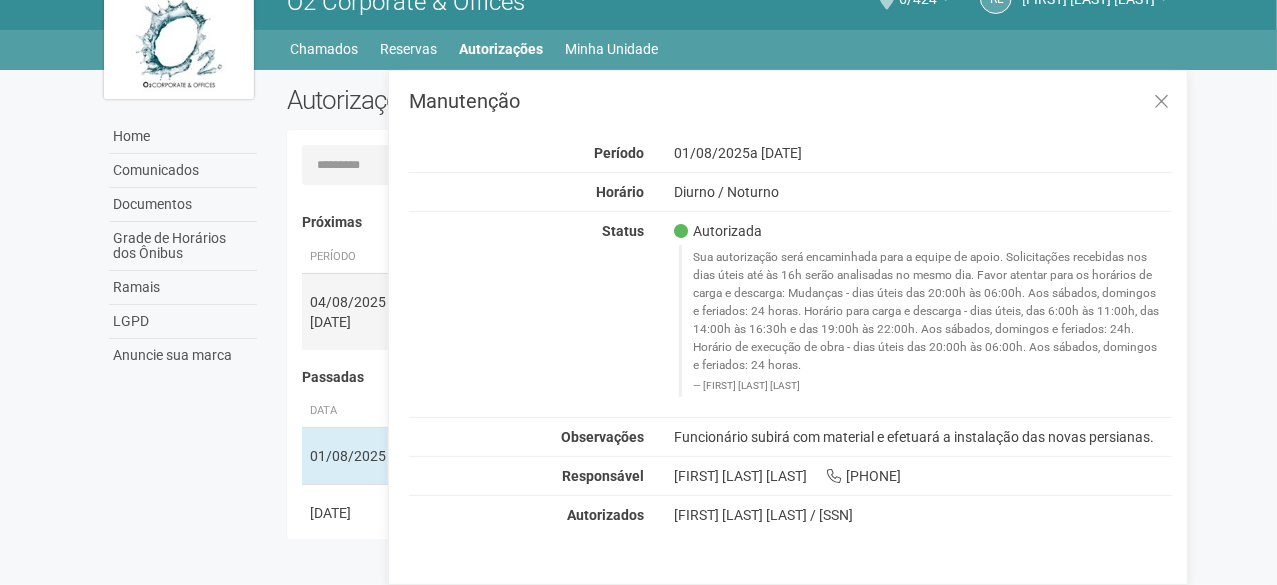 click on "04/08/2025" at bounding box center [348, 302] 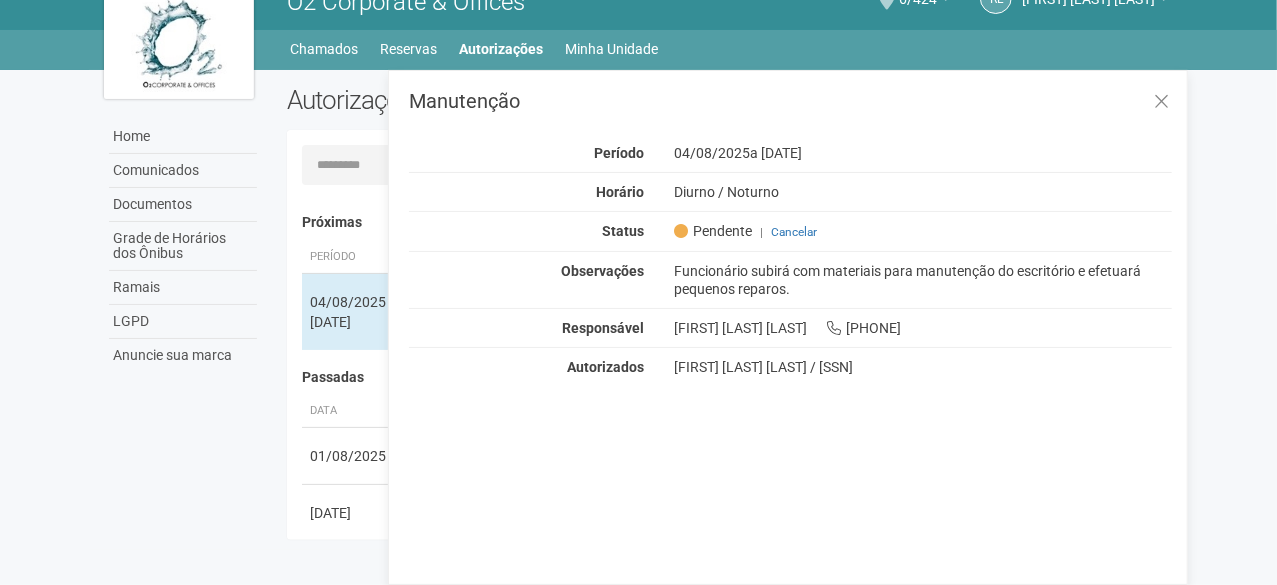 click on "Autorizações" at bounding box center [501, 100] 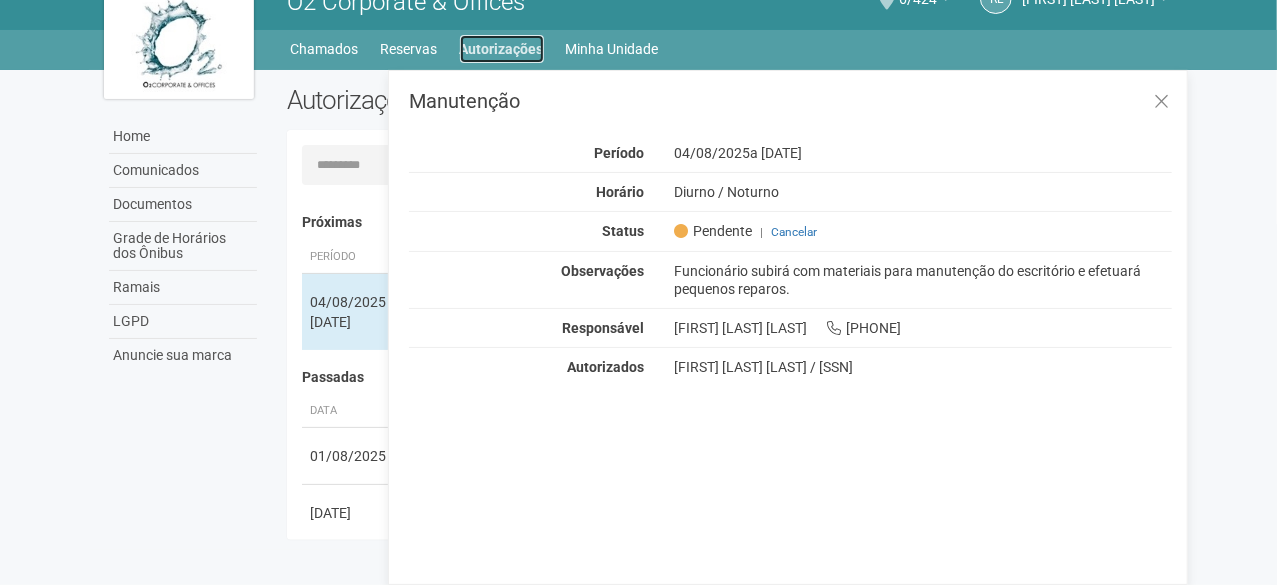 click on "Autorizações" at bounding box center [502, 49] 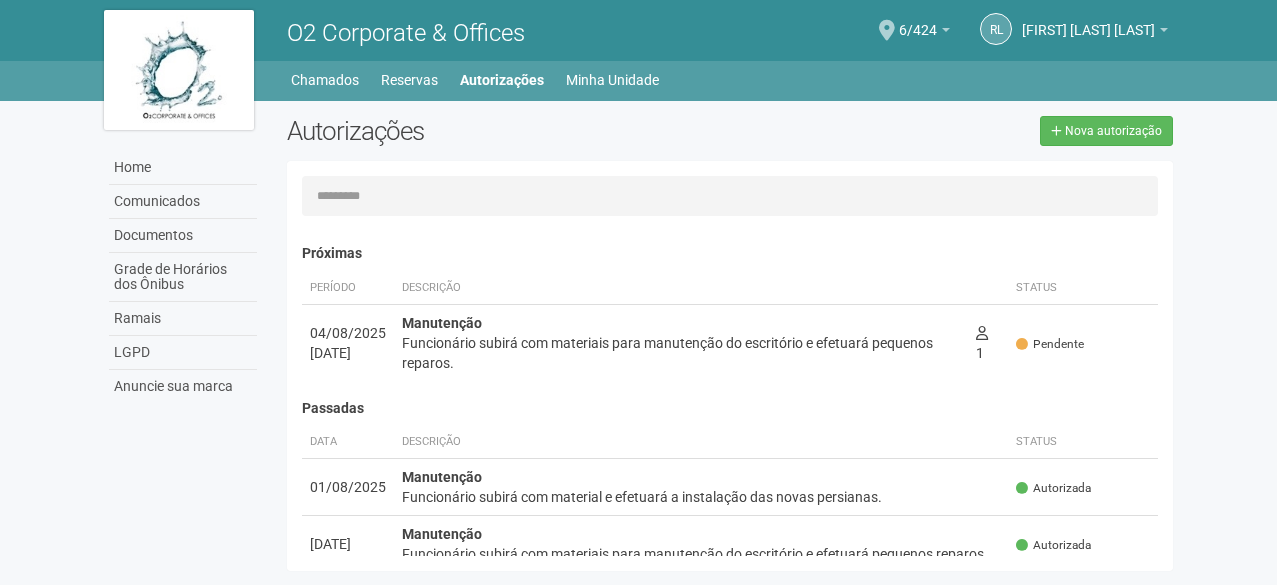 scroll, scrollTop: 0, scrollLeft: 0, axis: both 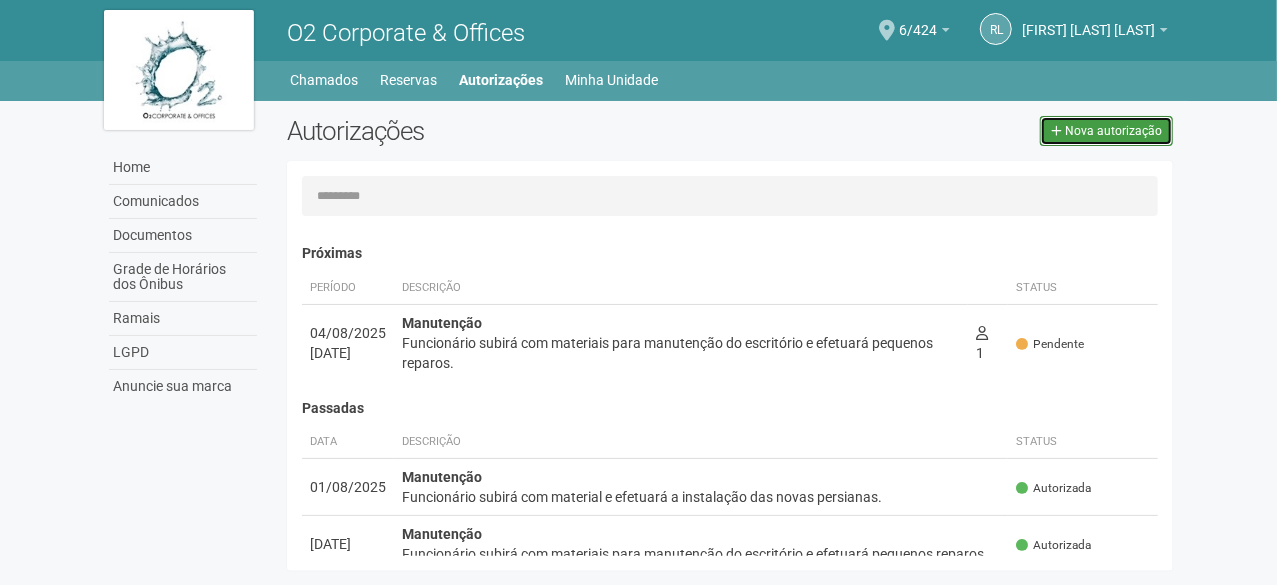 click on "Nova autorização" at bounding box center [1113, 131] 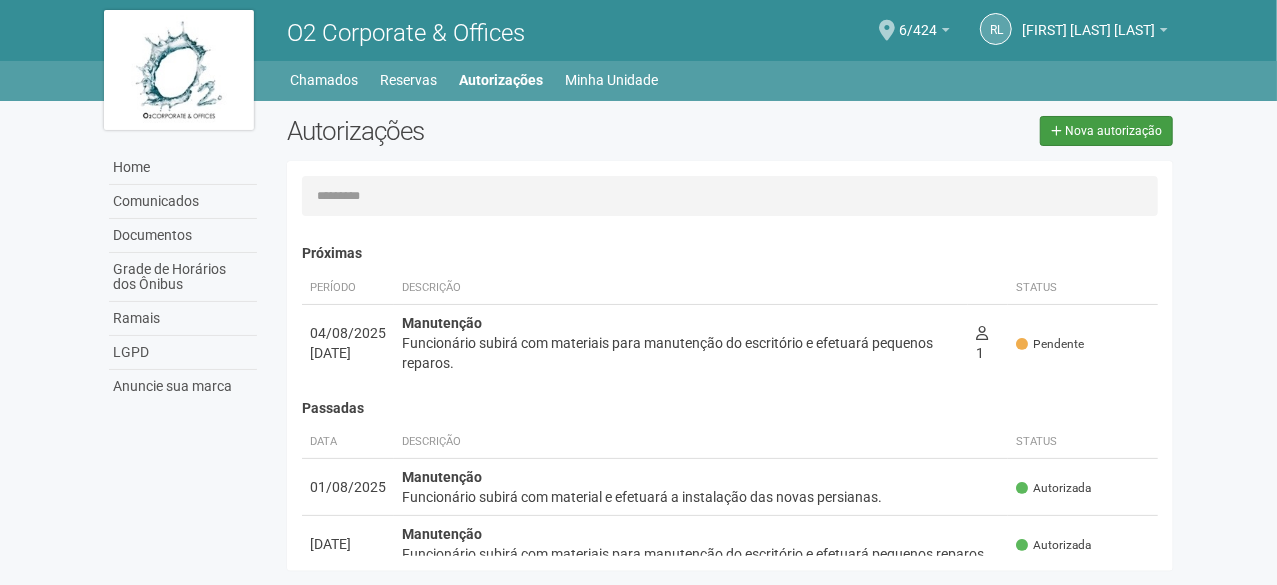 select on "**" 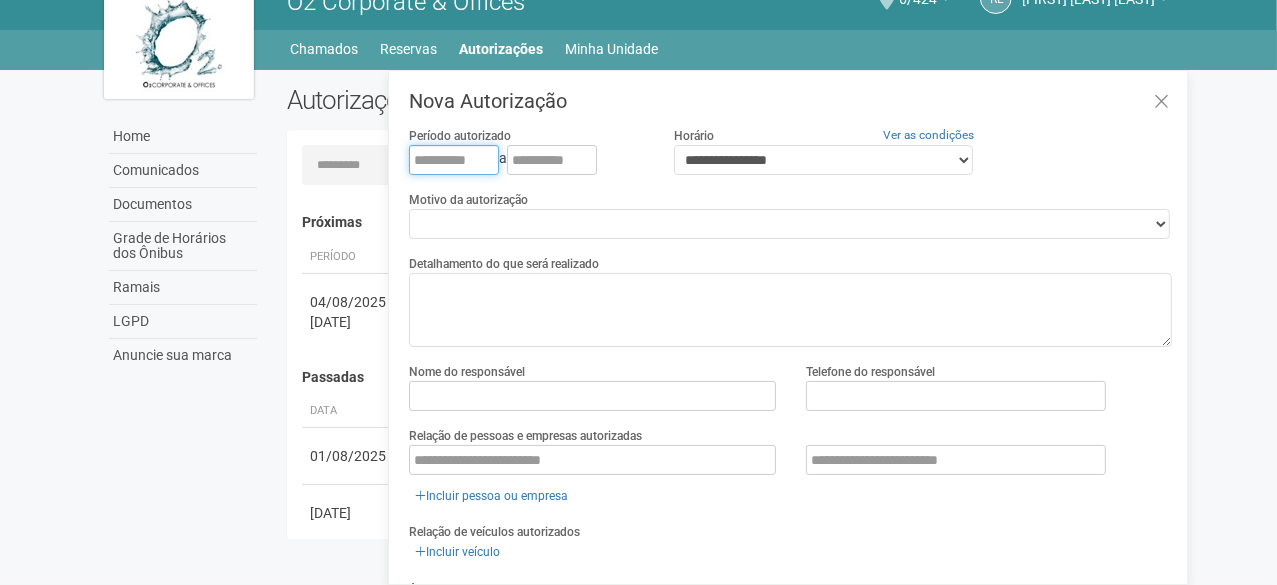 click at bounding box center [454, 160] 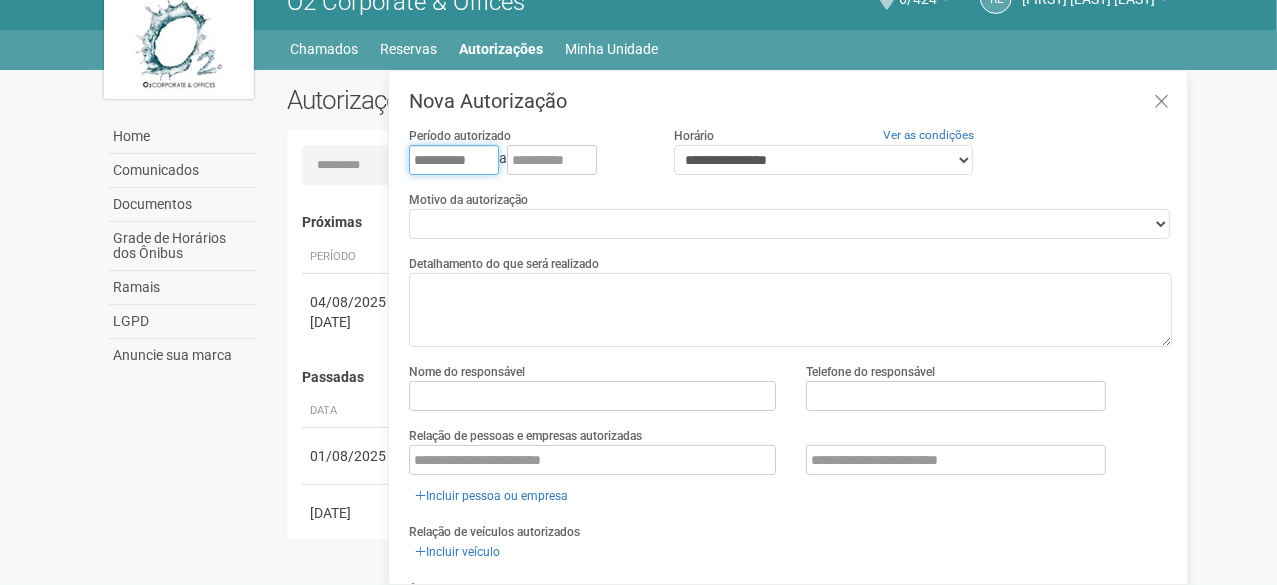 type on "**********" 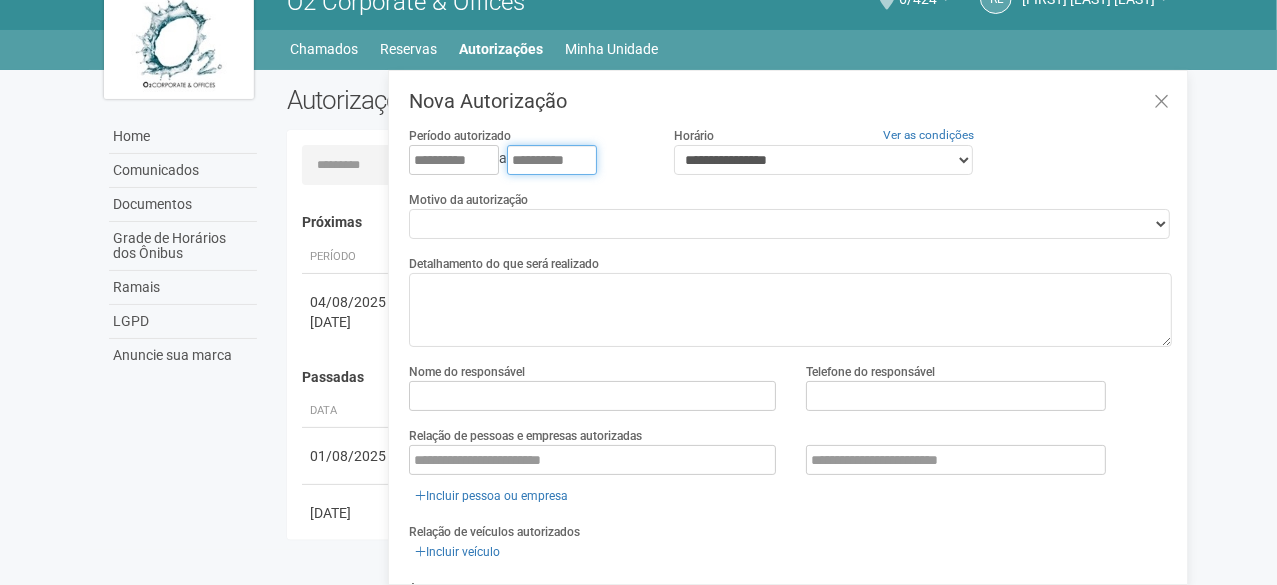 type on "**********" 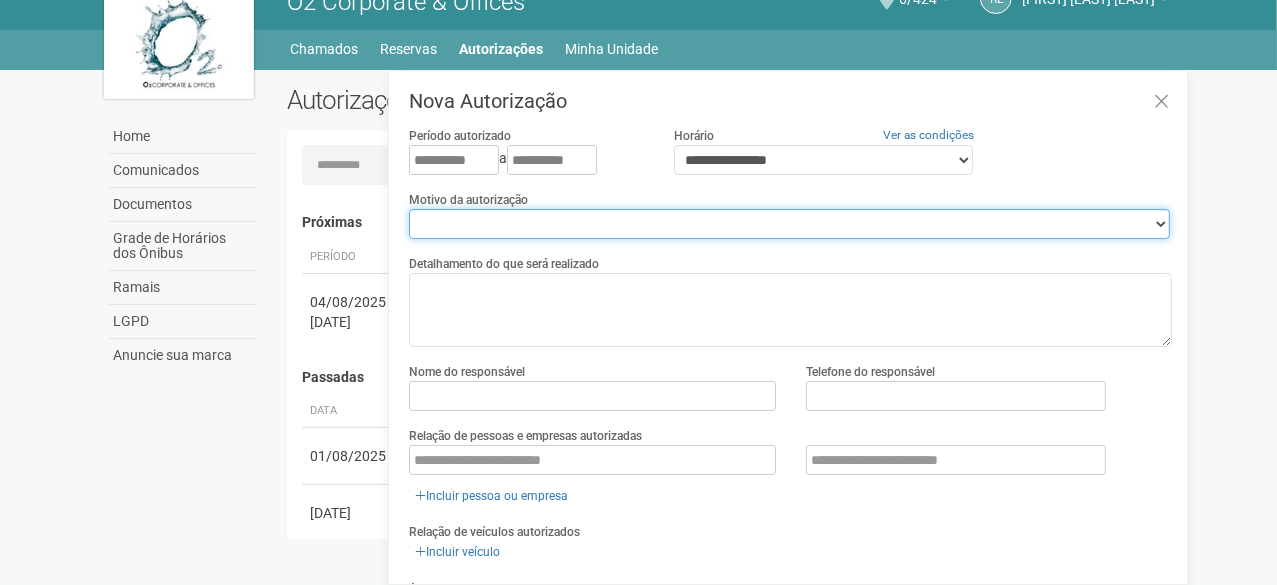 click on "**********" at bounding box center (789, 224) 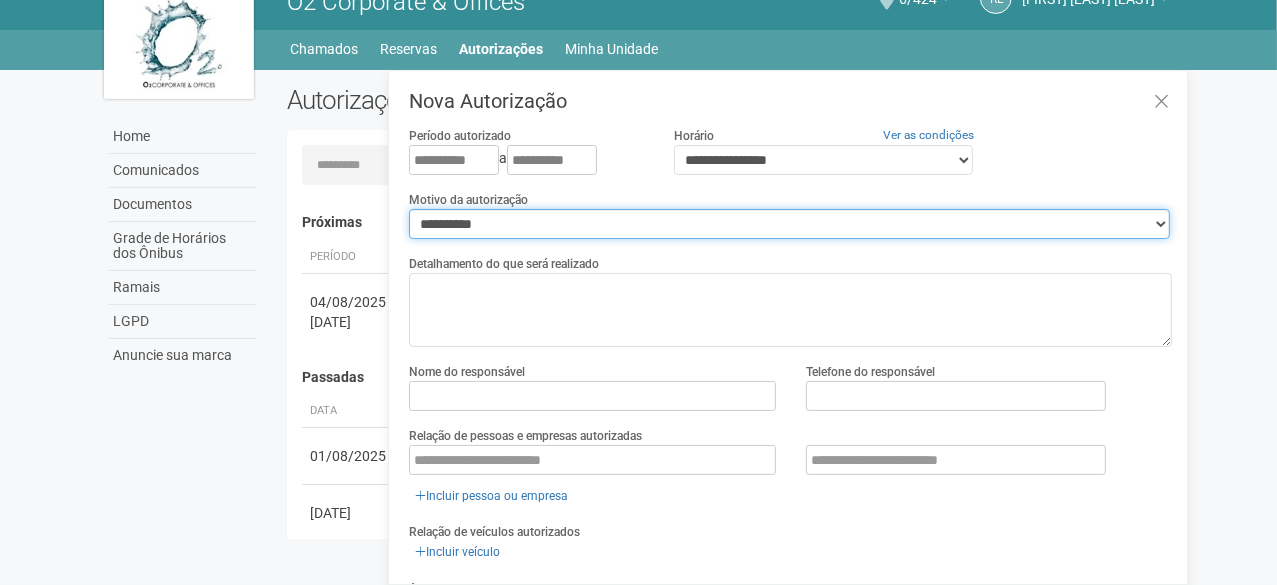 click on "**********" at bounding box center (789, 224) 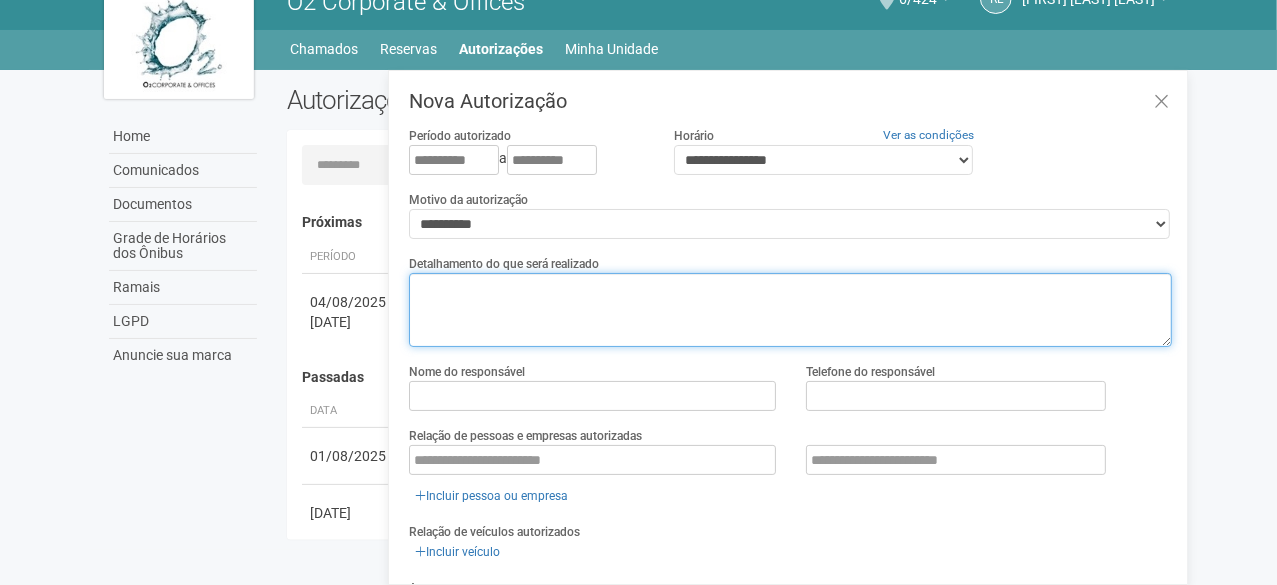 click at bounding box center (790, 310) 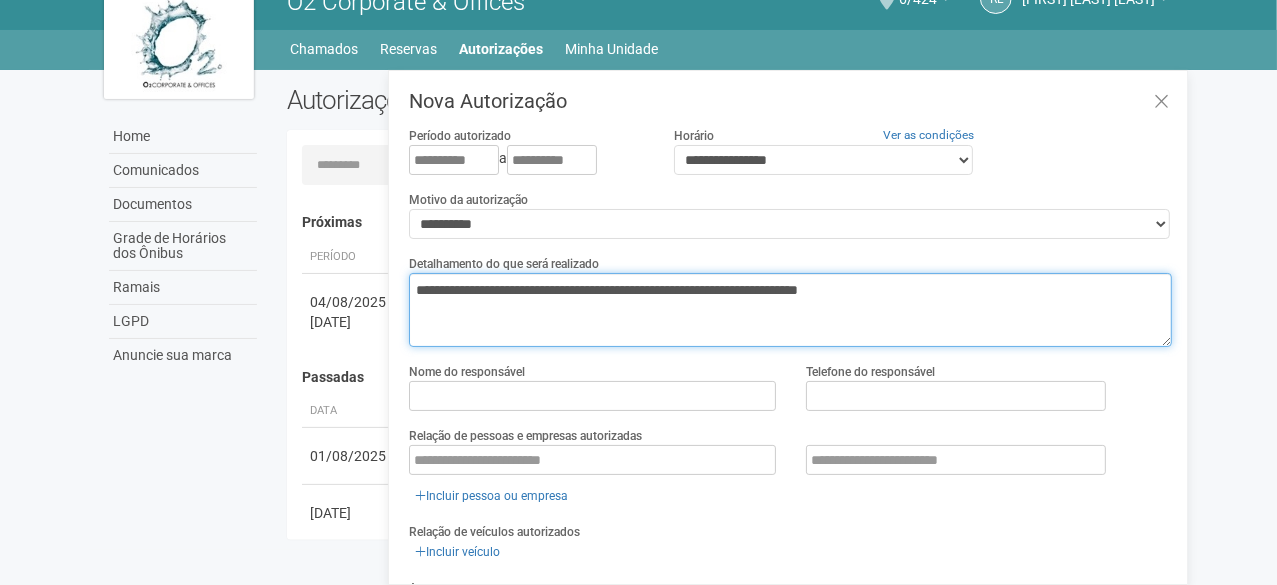 type on "**********" 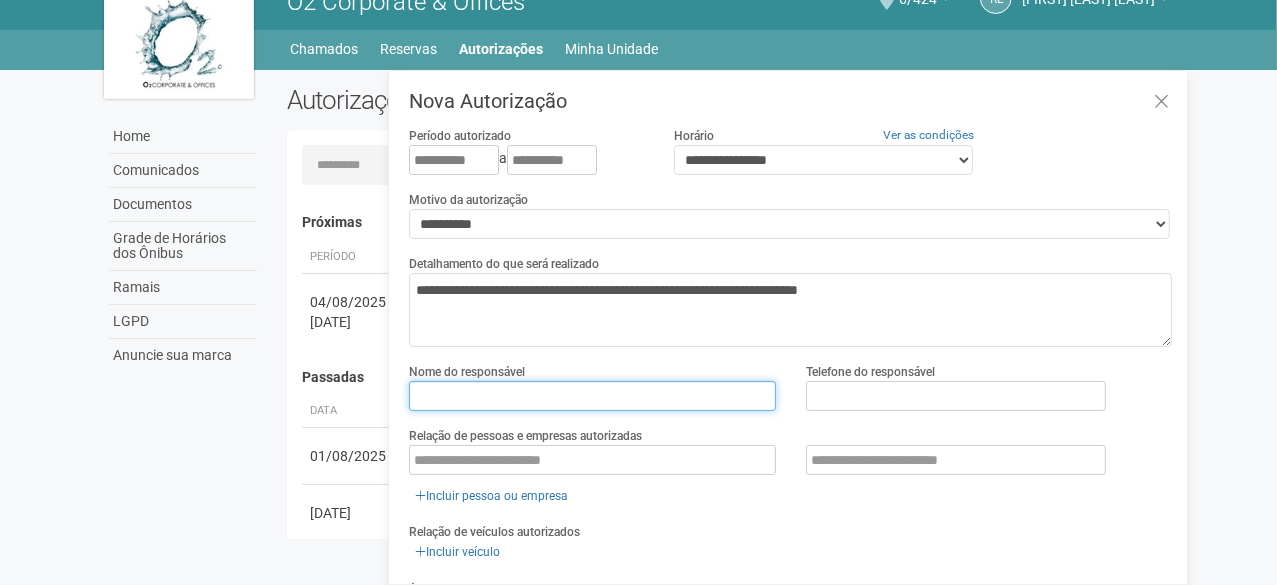 click at bounding box center (592, 396) 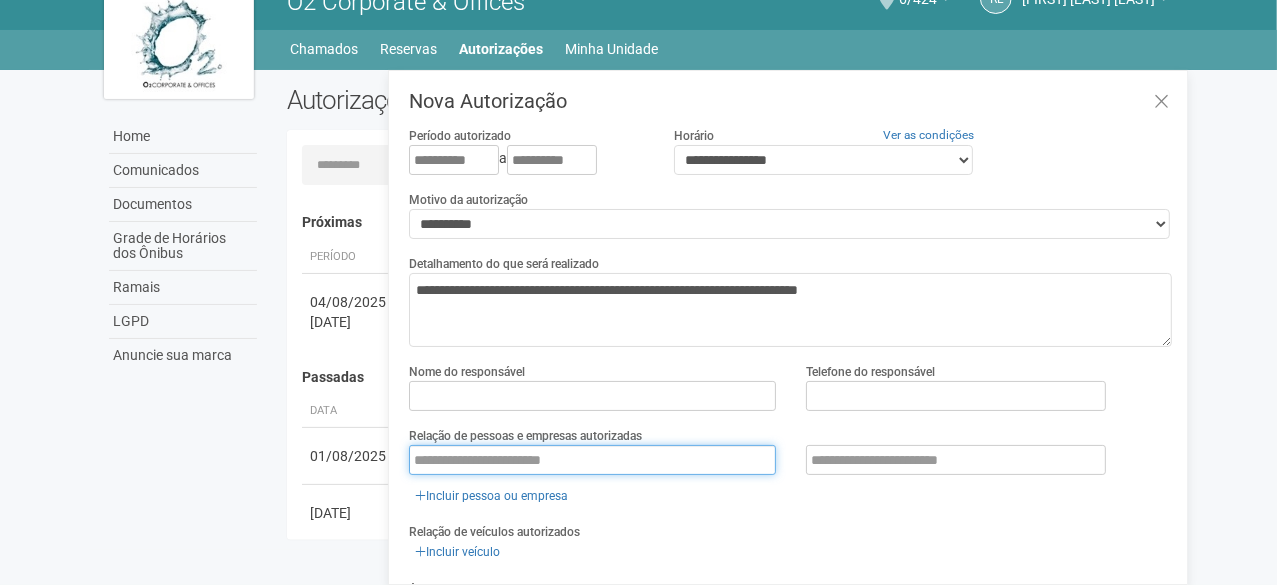 click at bounding box center [592, 460] 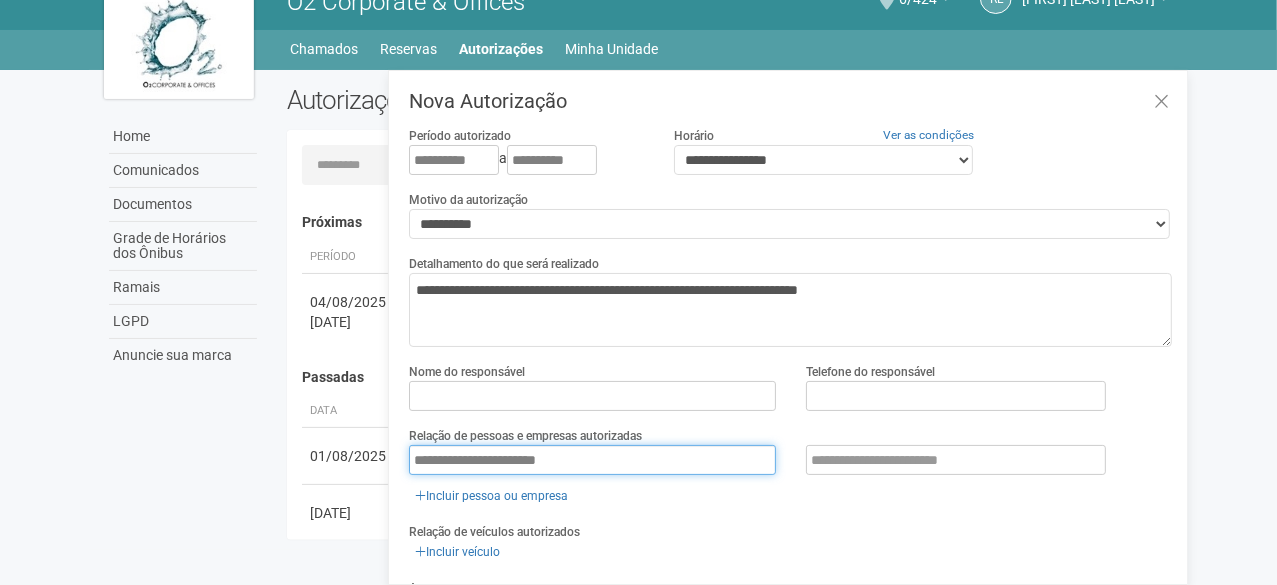 type on "**********" 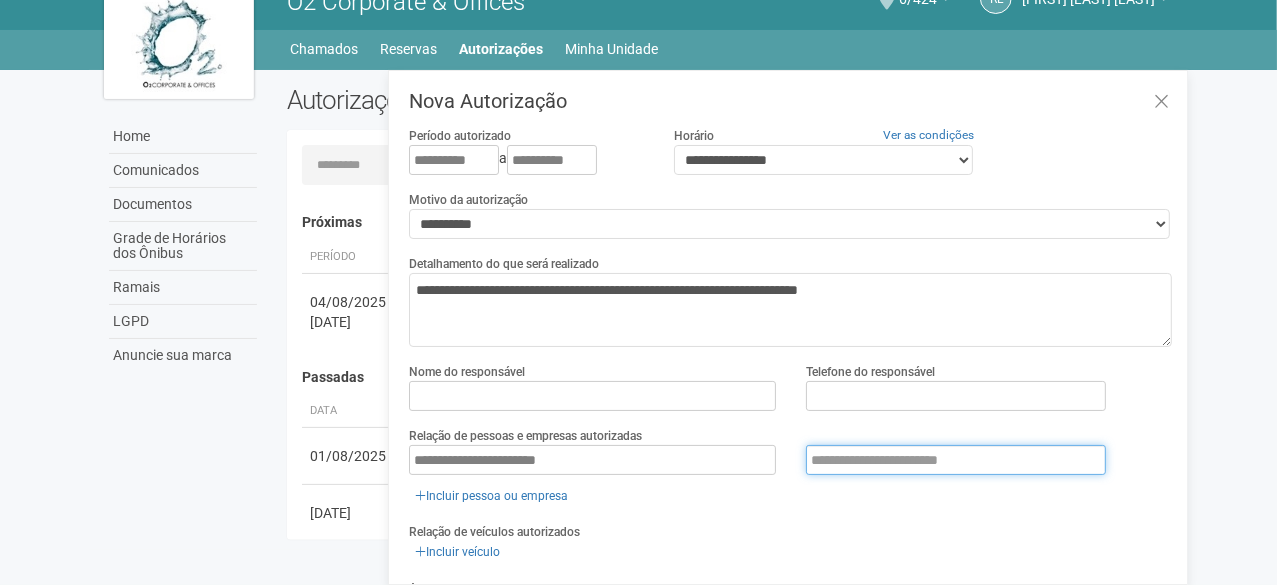 click at bounding box center [956, 460] 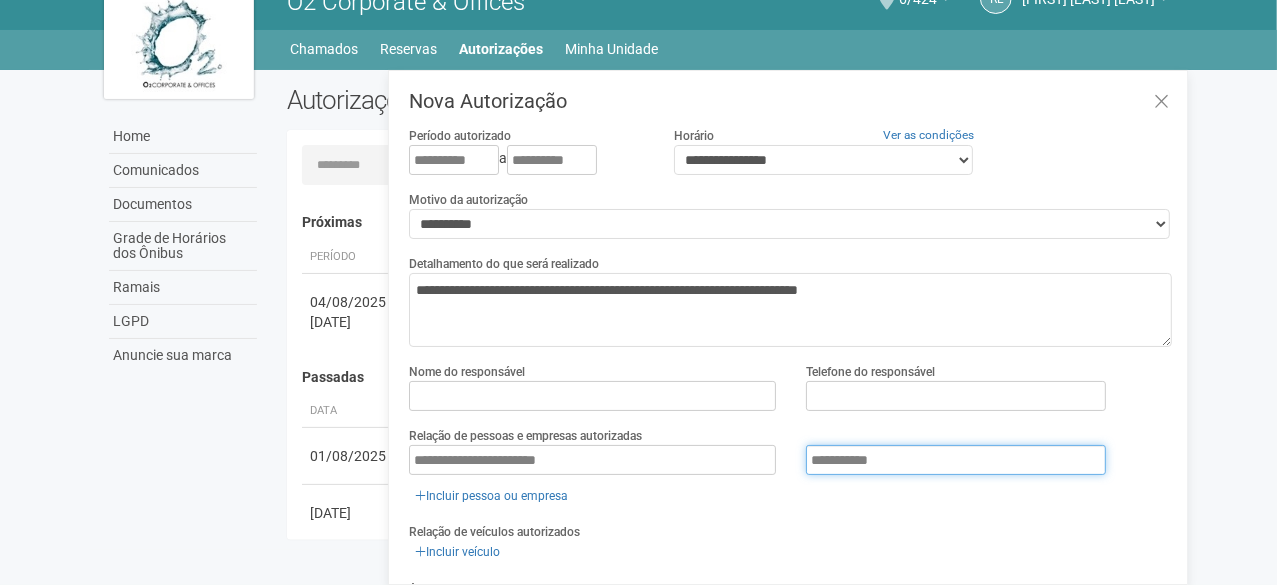 type on "**********" 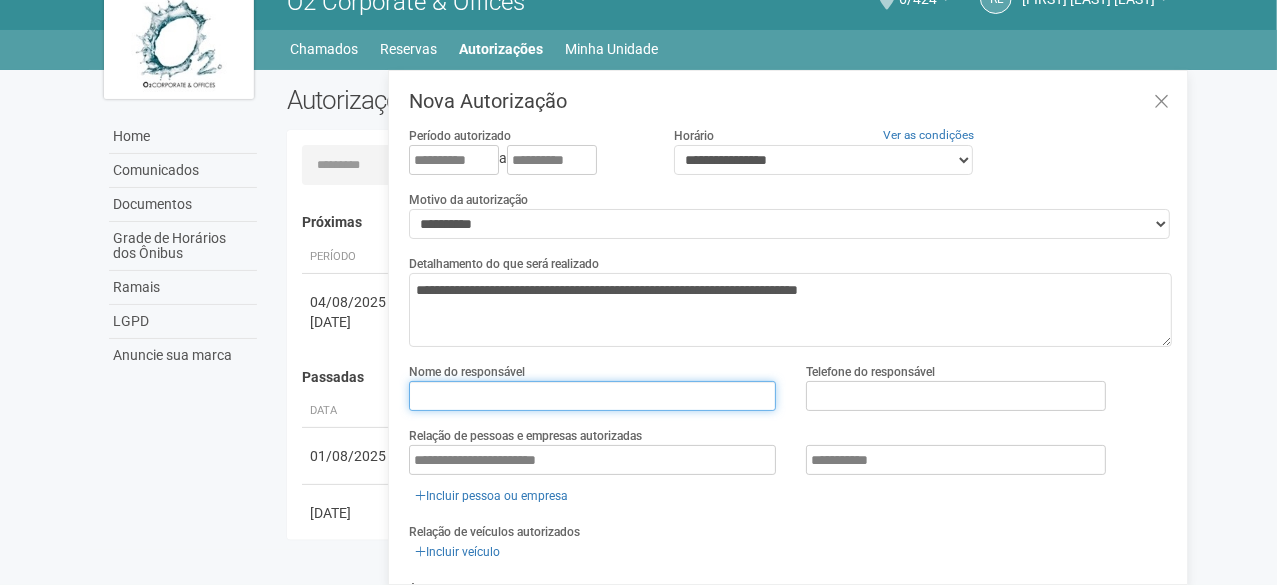 click at bounding box center (592, 396) 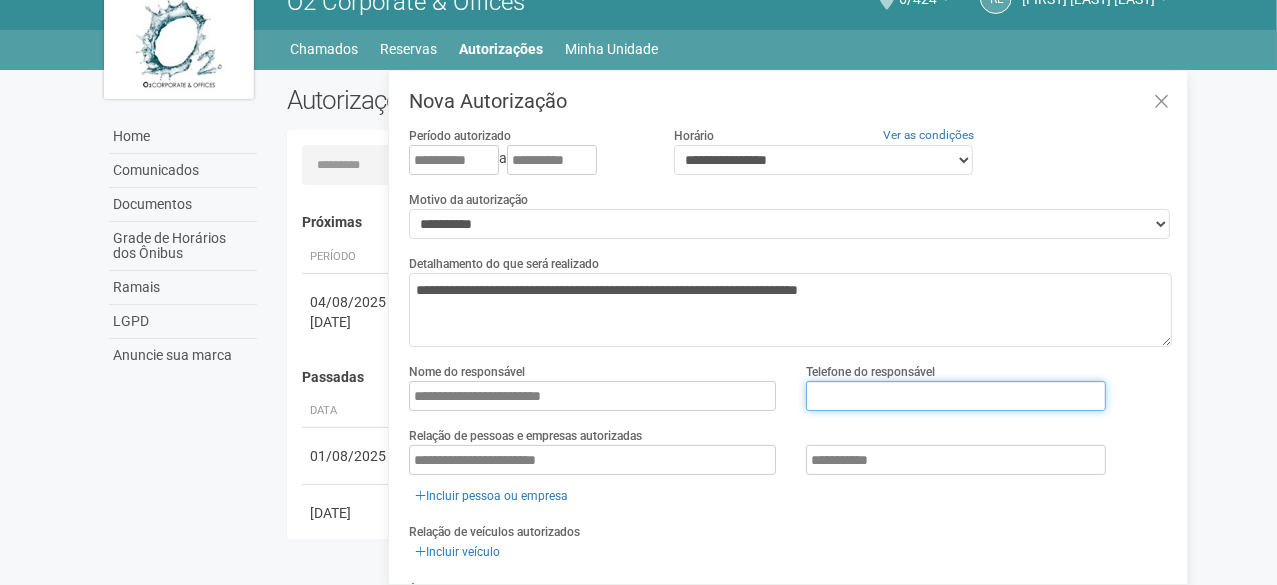type on "**********" 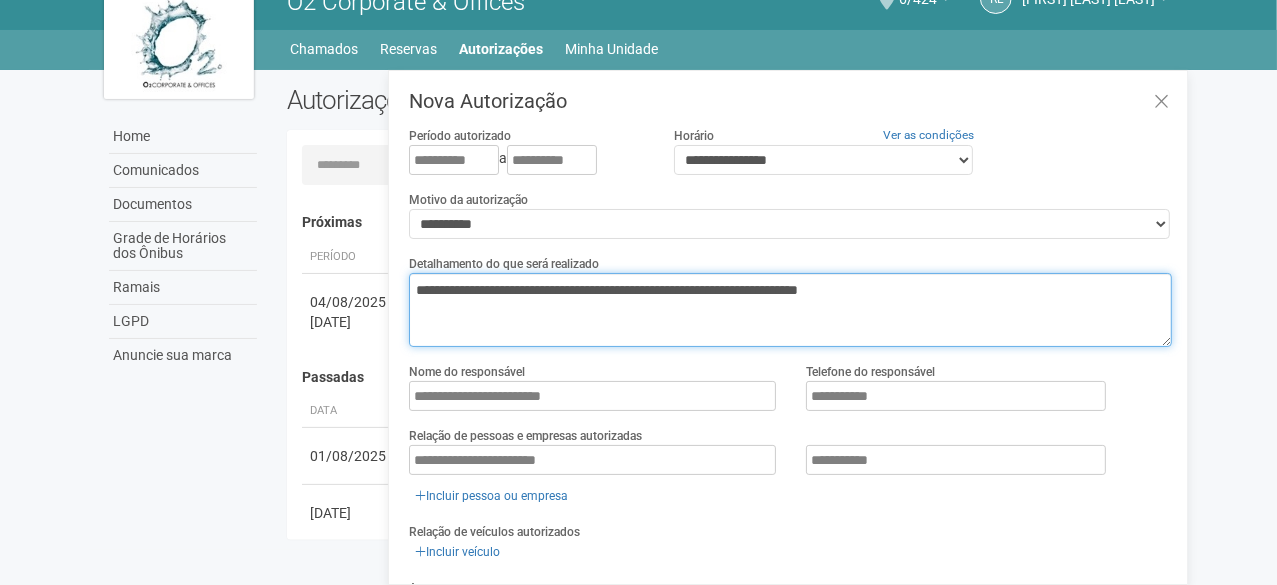 click on "**********" at bounding box center (790, 310) 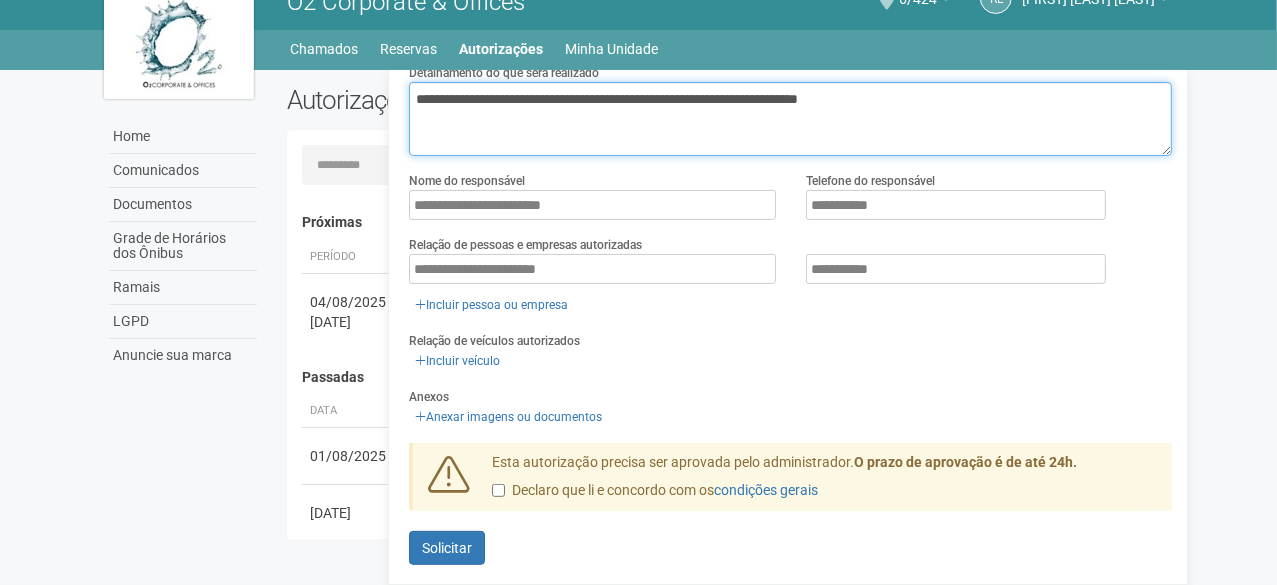 scroll, scrollTop: 203, scrollLeft: 0, axis: vertical 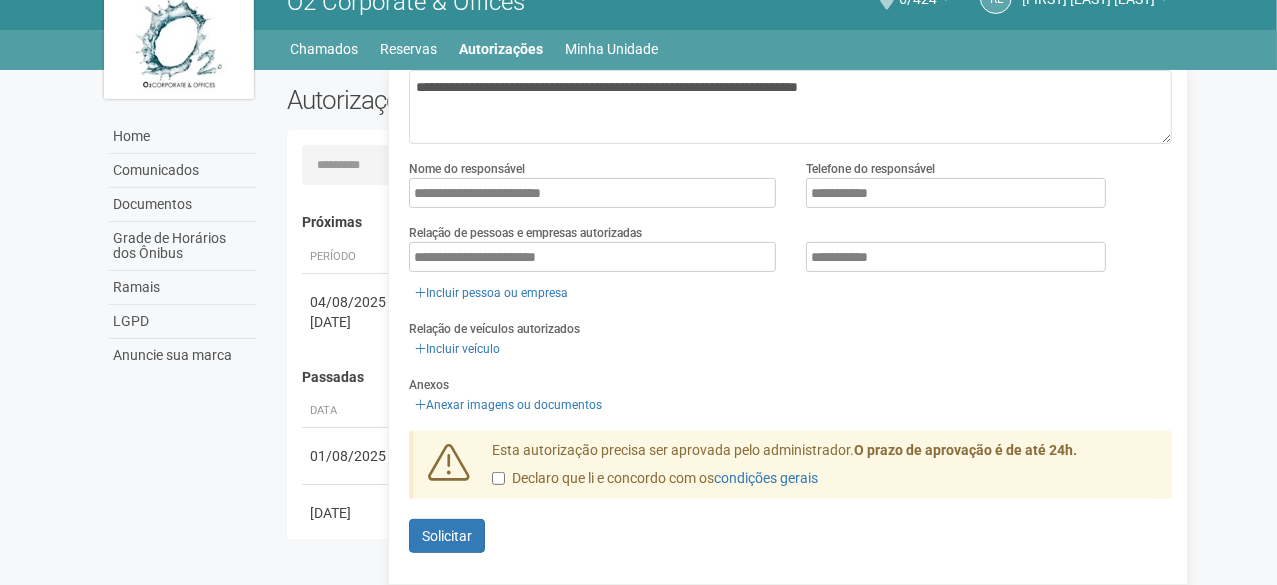 click on "Declaro que li e concordo com os
condições gerais" at bounding box center (655, 479) 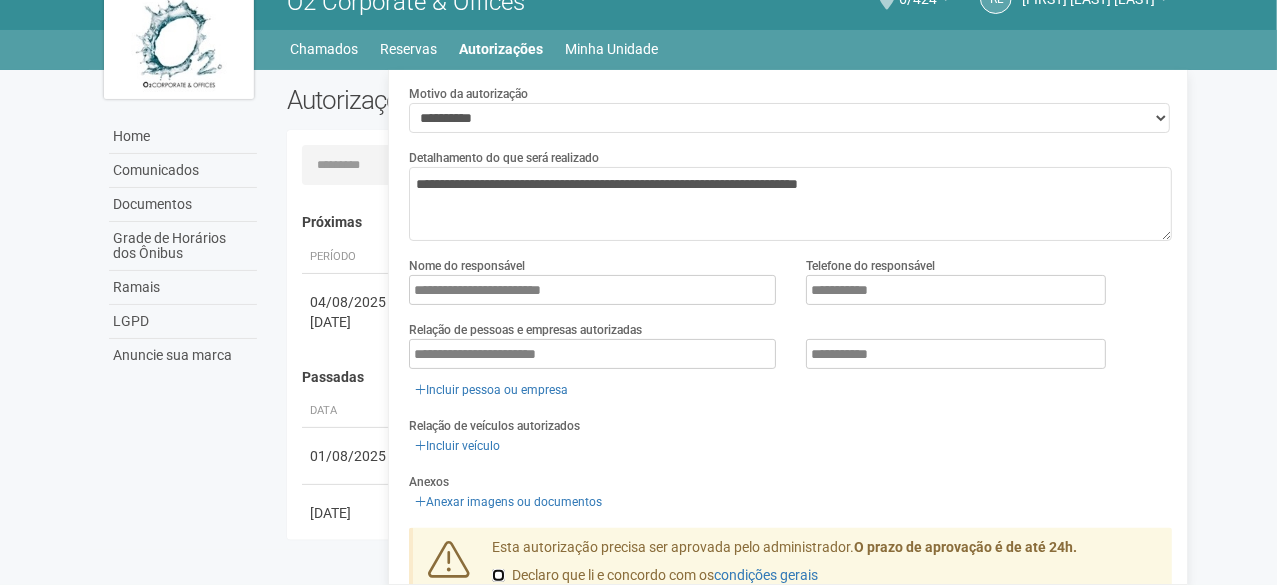 scroll, scrollTop: 203, scrollLeft: 0, axis: vertical 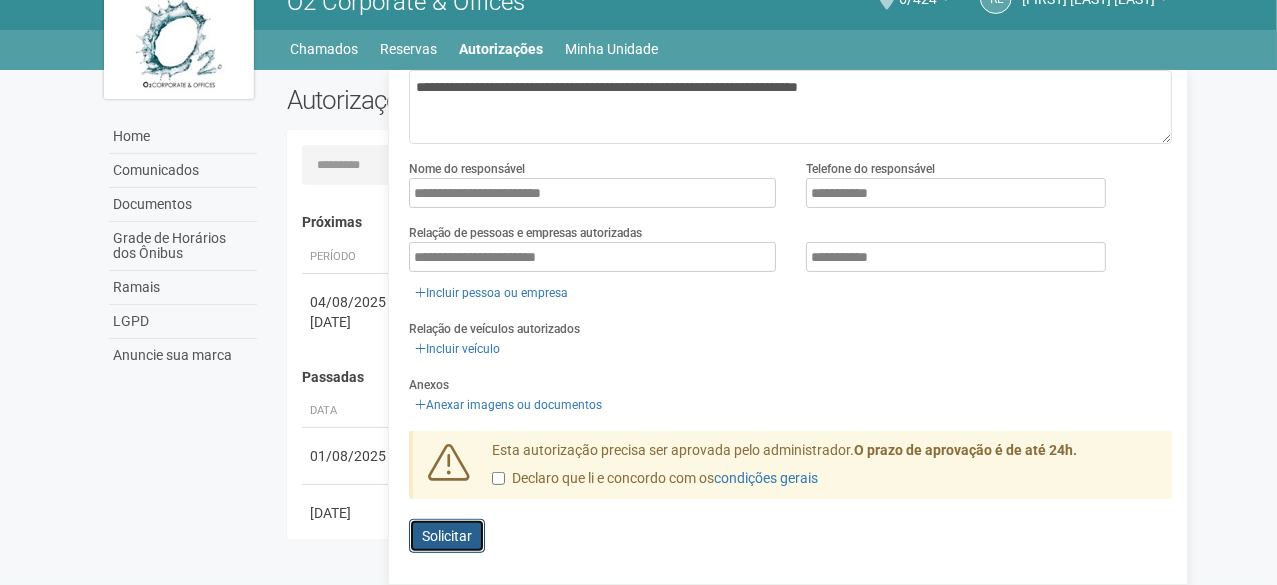 click on "Solicitar" at bounding box center [447, 536] 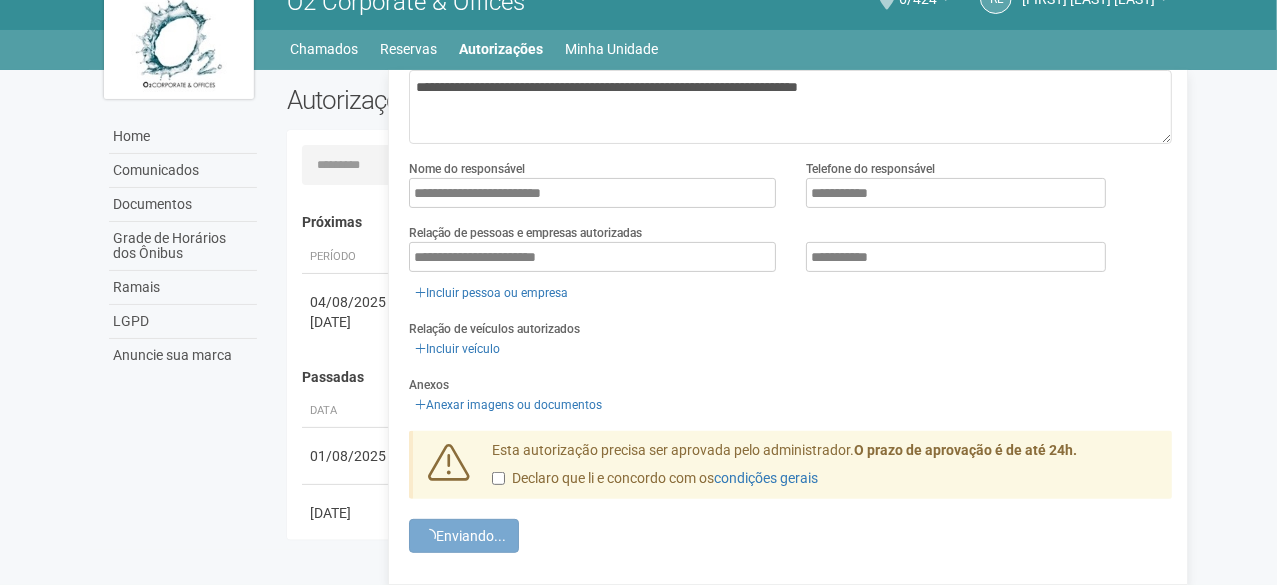 scroll, scrollTop: 0, scrollLeft: 0, axis: both 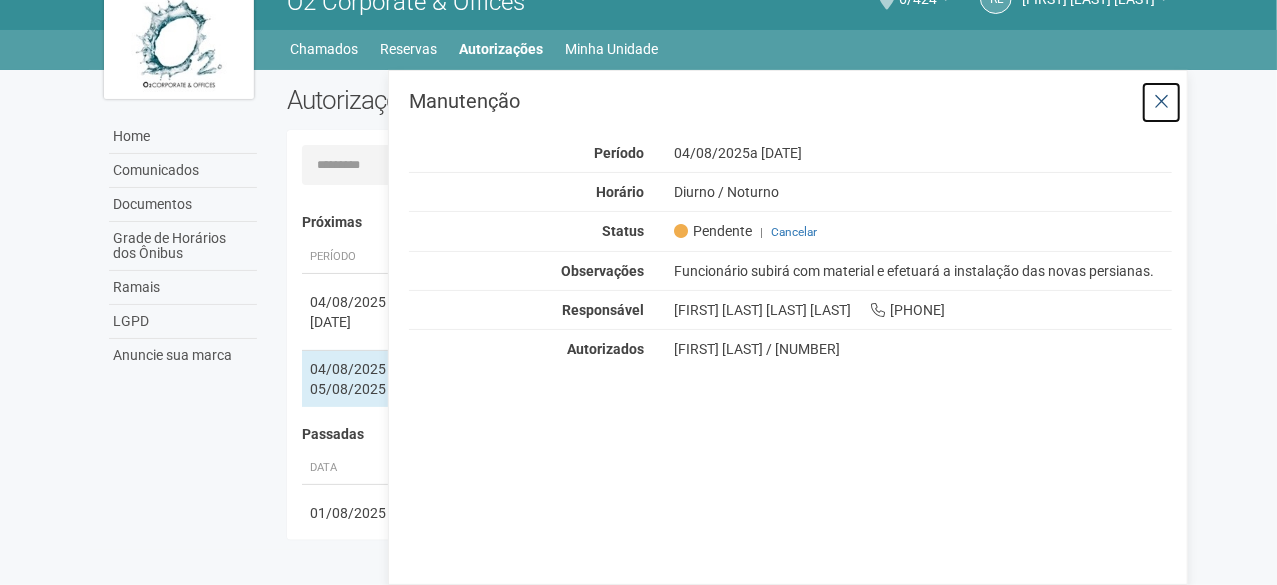 click at bounding box center (1161, 102) 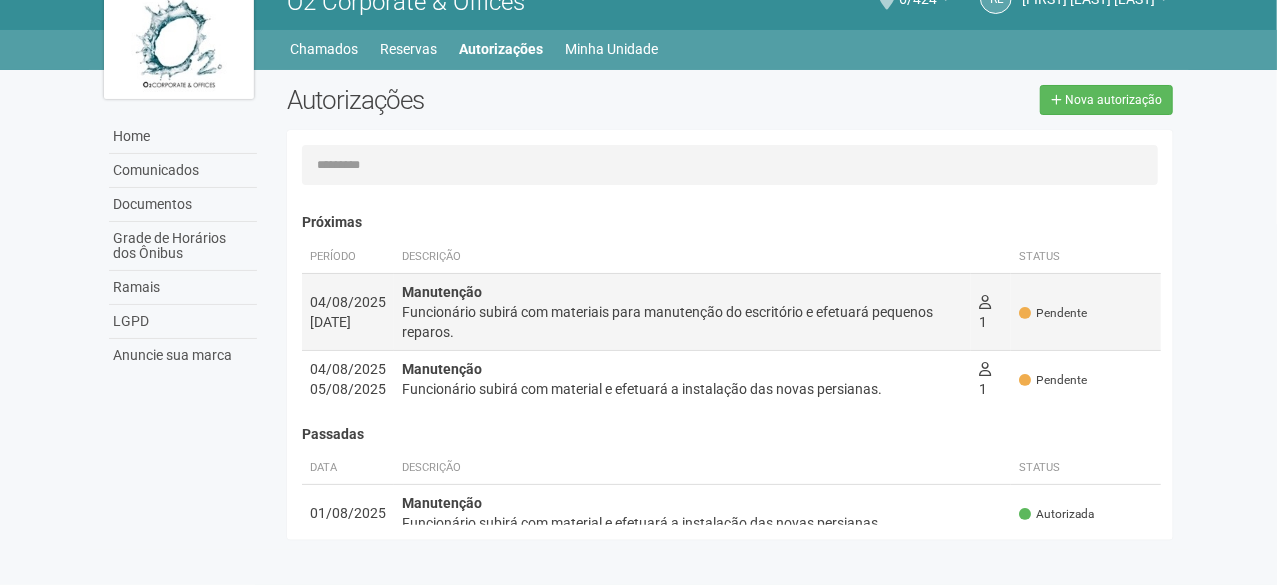 click on "Funcionário subirá com materiais para manutenção do escritório e efetuará pequenos reparos." at bounding box center [682, 322] 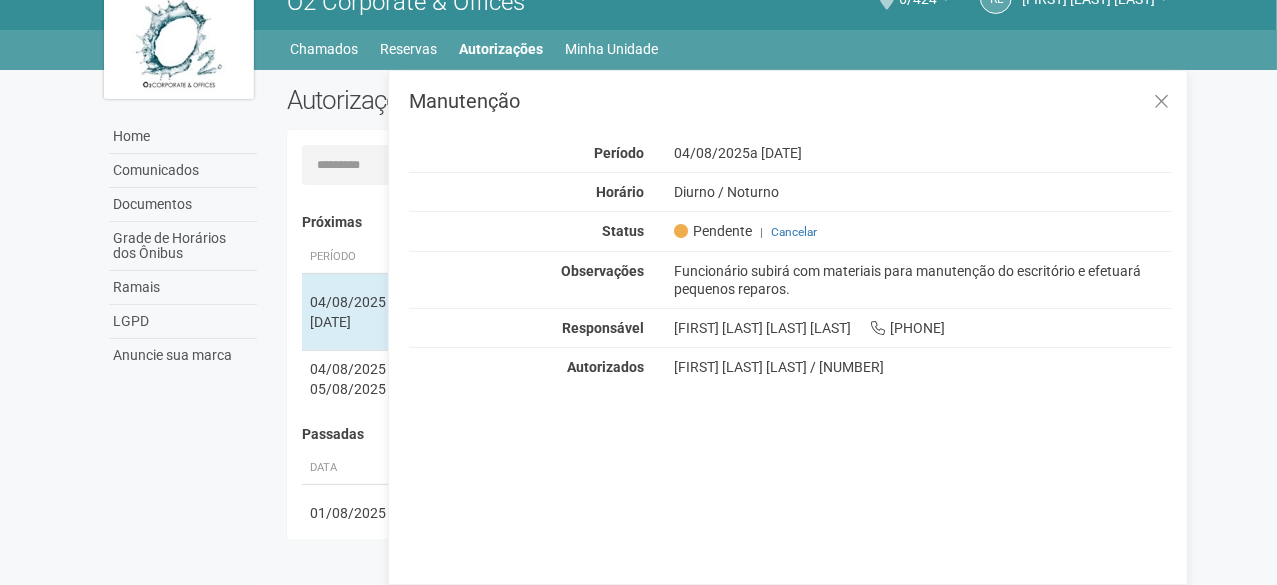 drag, startPoint x: 792, startPoint y: 279, endPoint x: 628, endPoint y: 253, distance: 166.04819 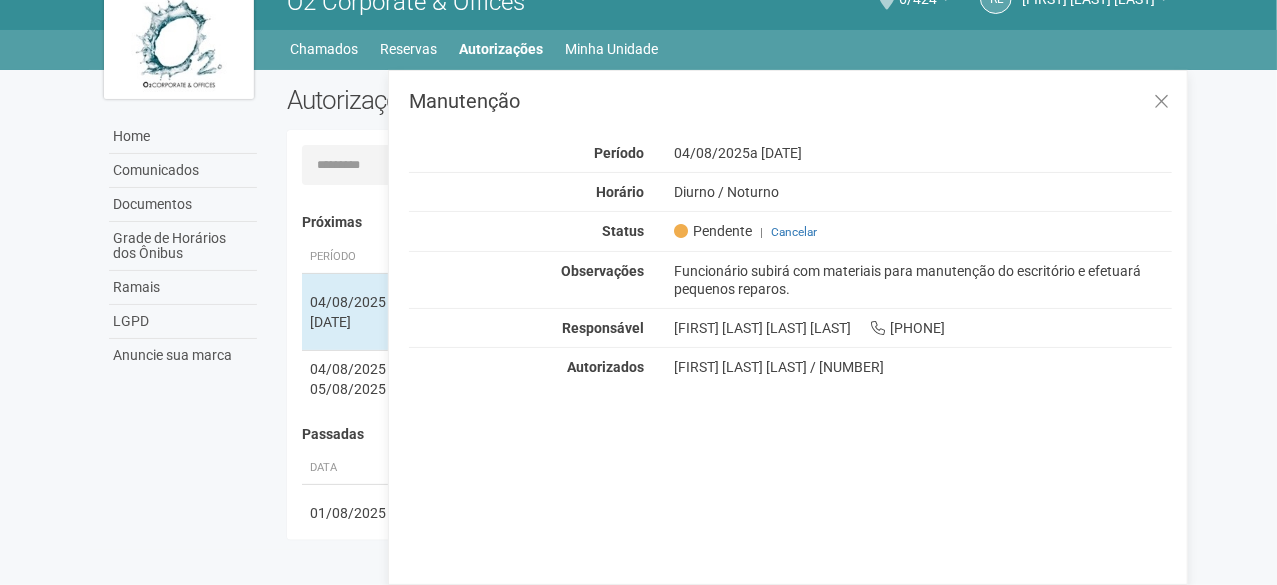 drag, startPoint x: 798, startPoint y: 284, endPoint x: 665, endPoint y: 273, distance: 133.45412 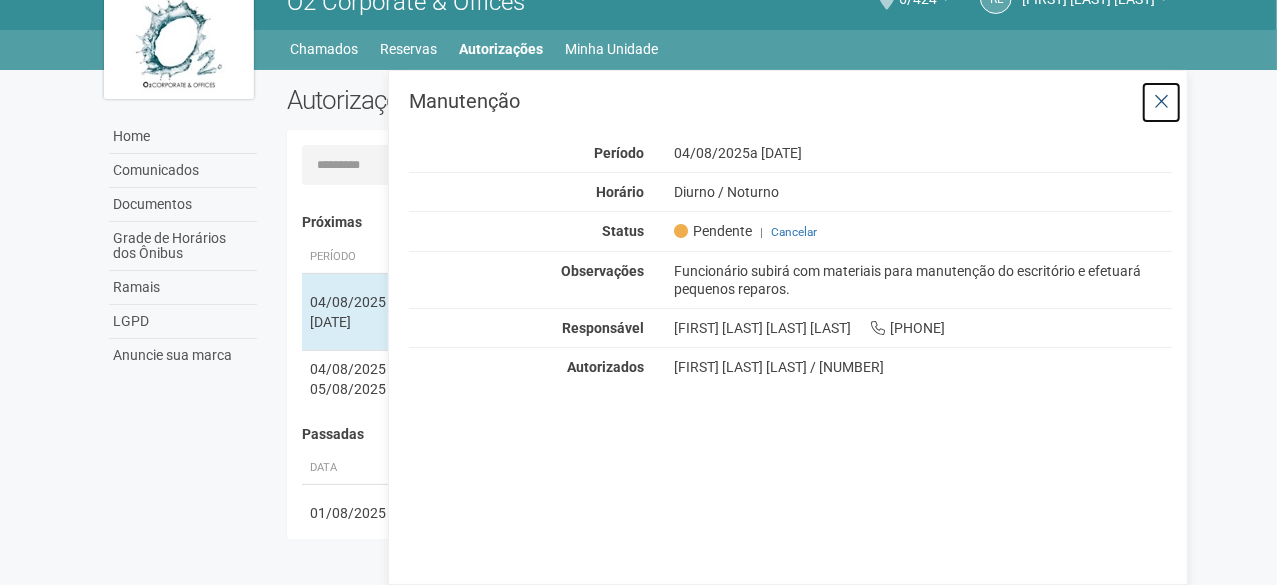 click at bounding box center (1161, 102) 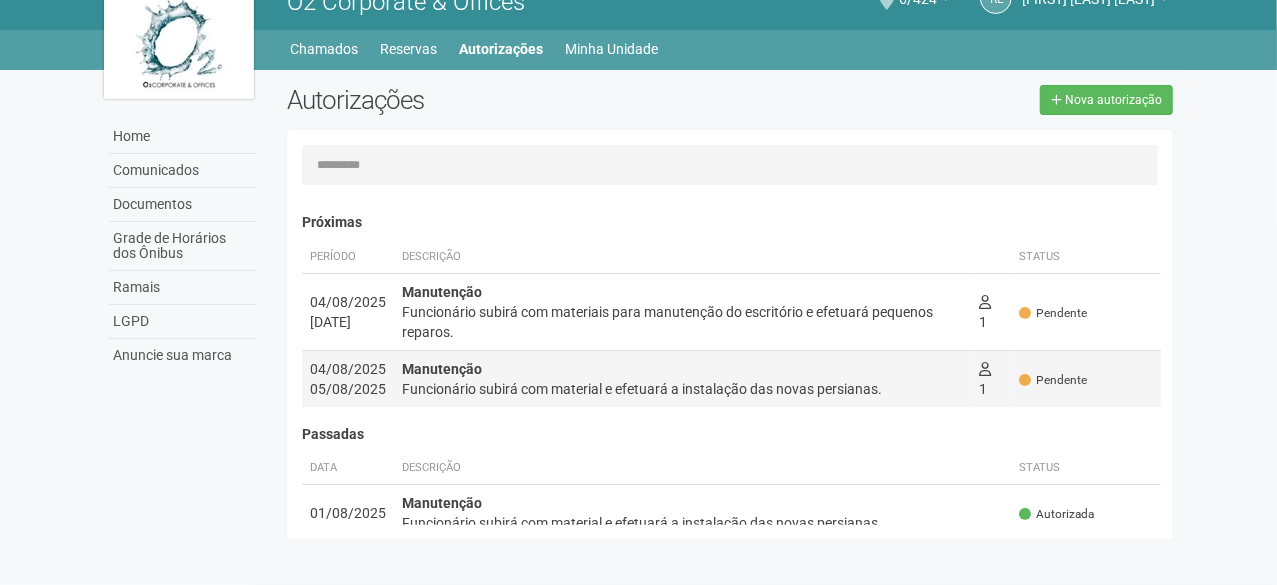 click on "Manutenção
Funcionário subirá com material e efetuará a instalação das novas persianas." at bounding box center [682, 379] 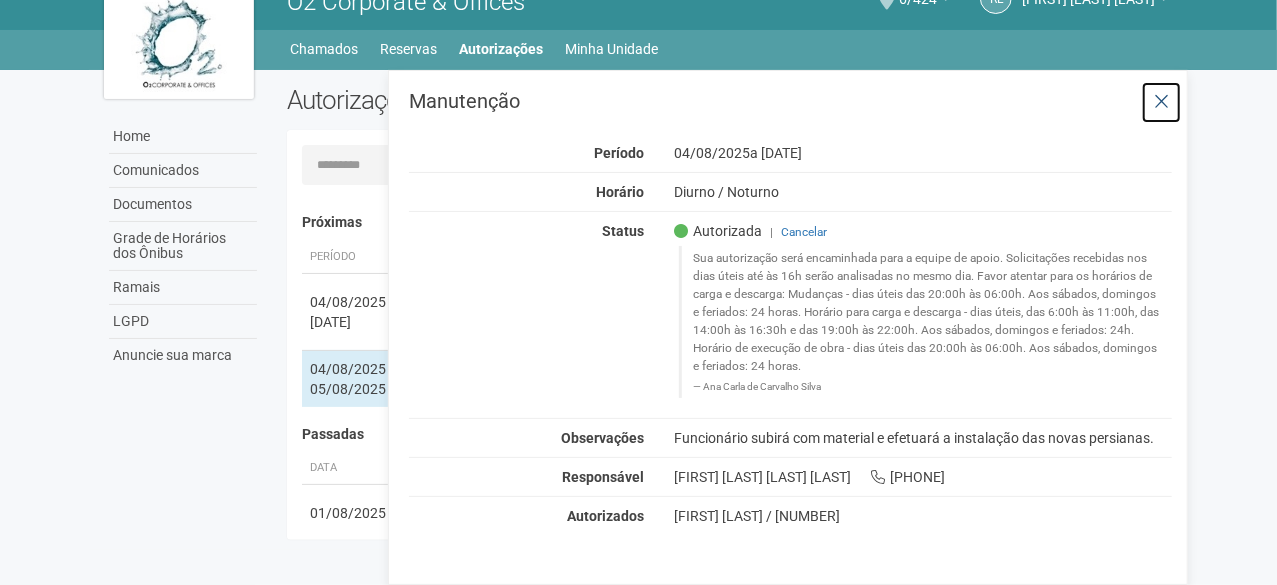 click at bounding box center [1161, 102] 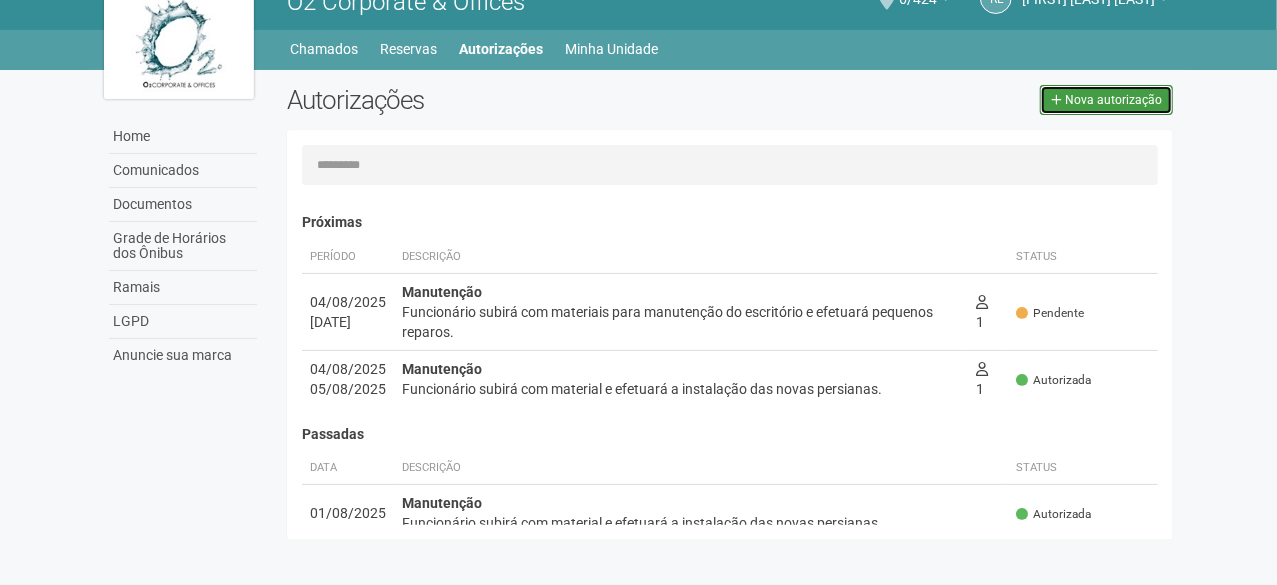 click on "Nova autorização" at bounding box center (1113, 100) 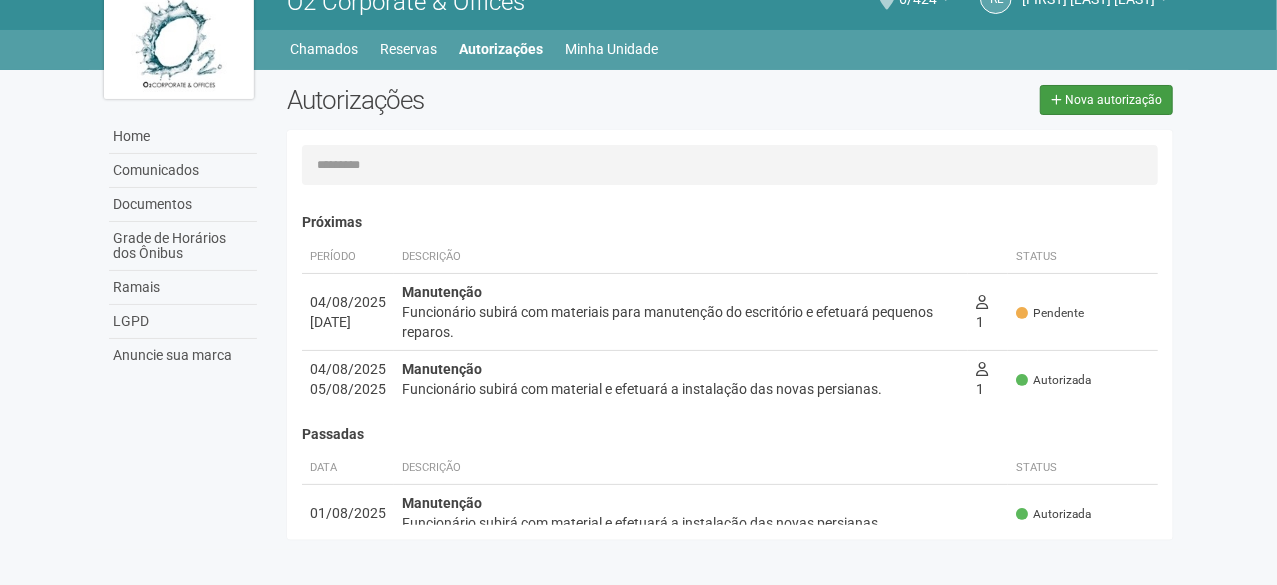 type 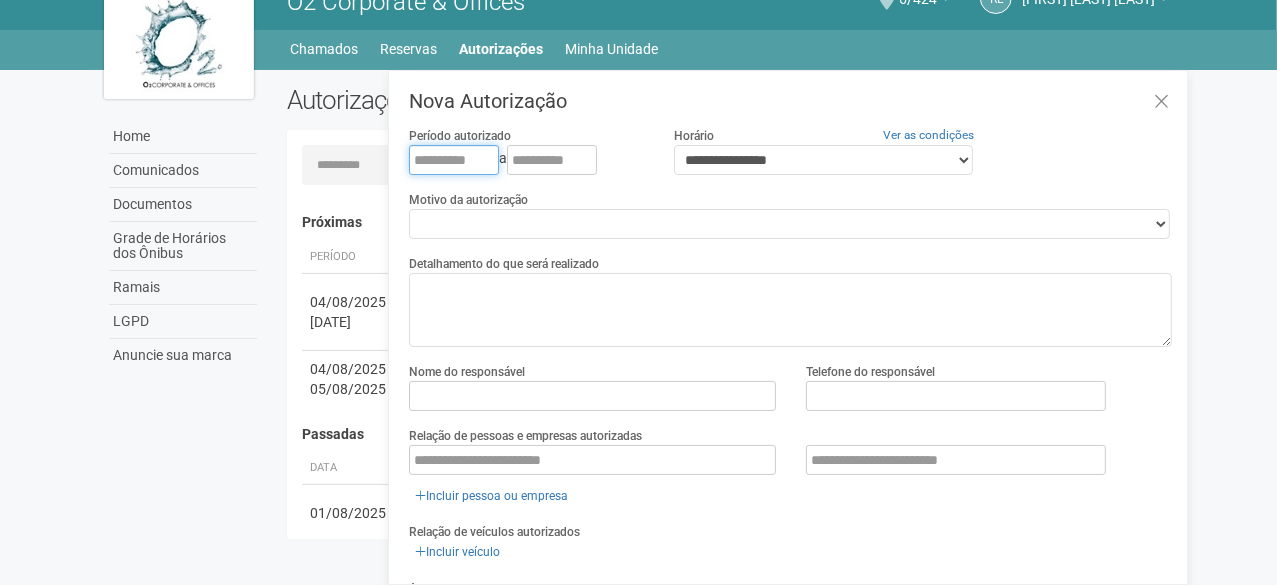 click at bounding box center [454, 160] 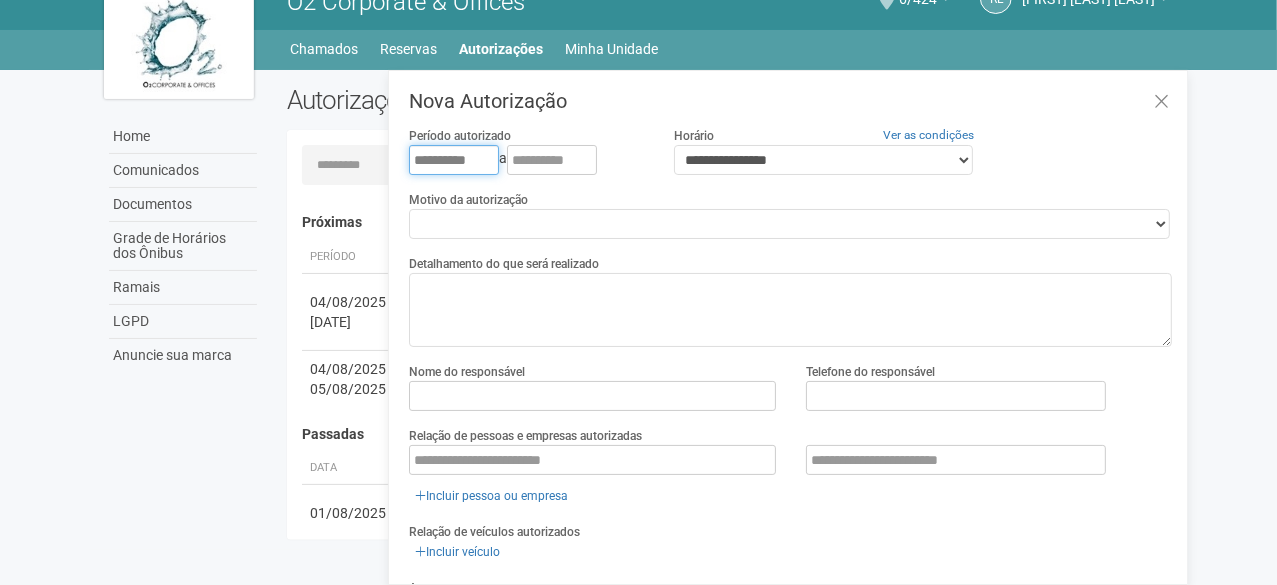 type on "**********" 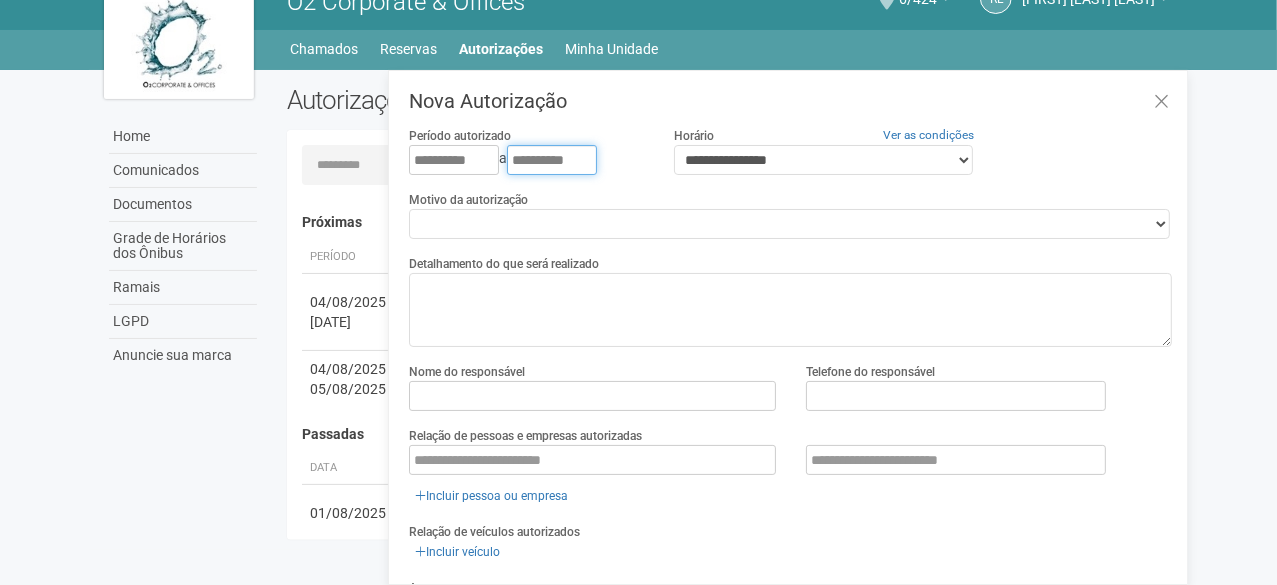 type on "**********" 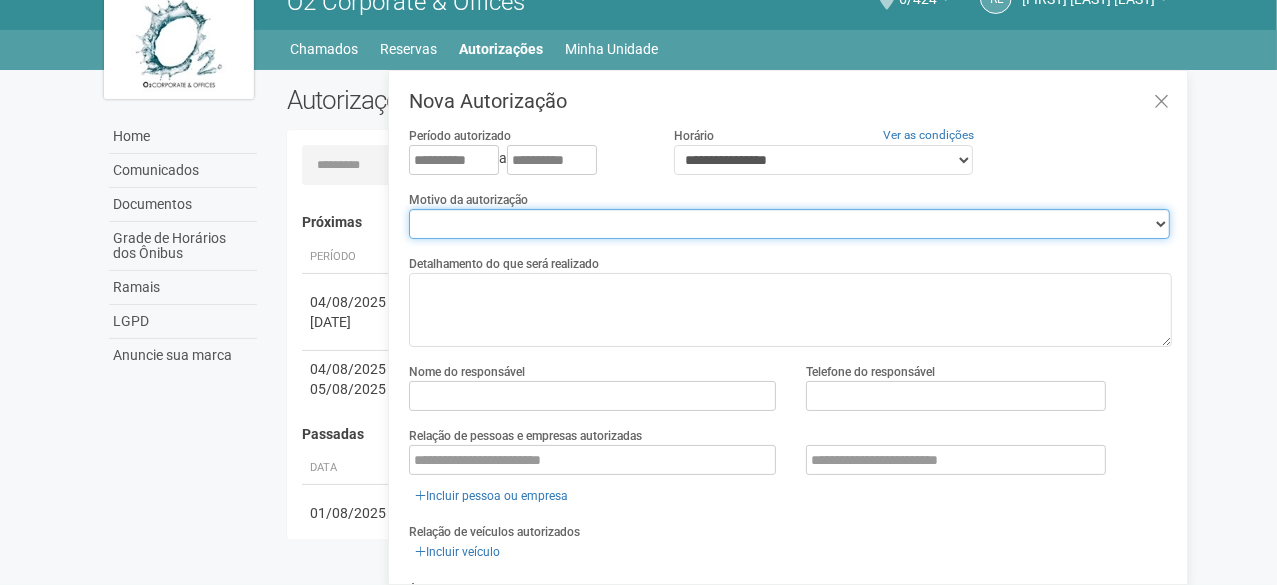 click on "**********" at bounding box center (789, 224) 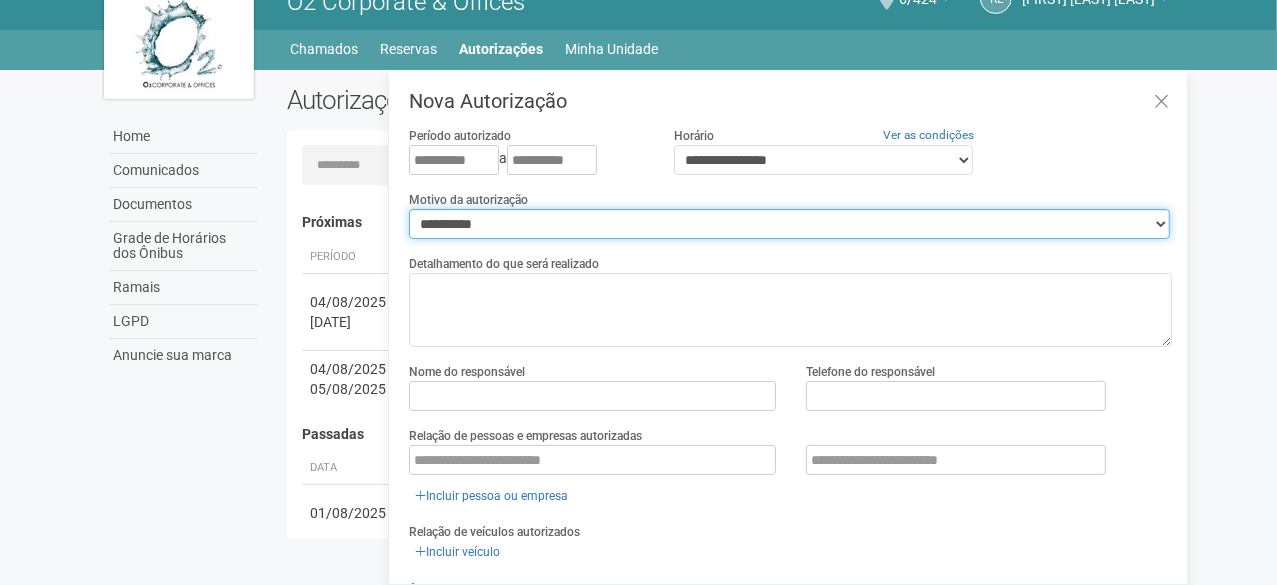 click on "**********" at bounding box center (789, 224) 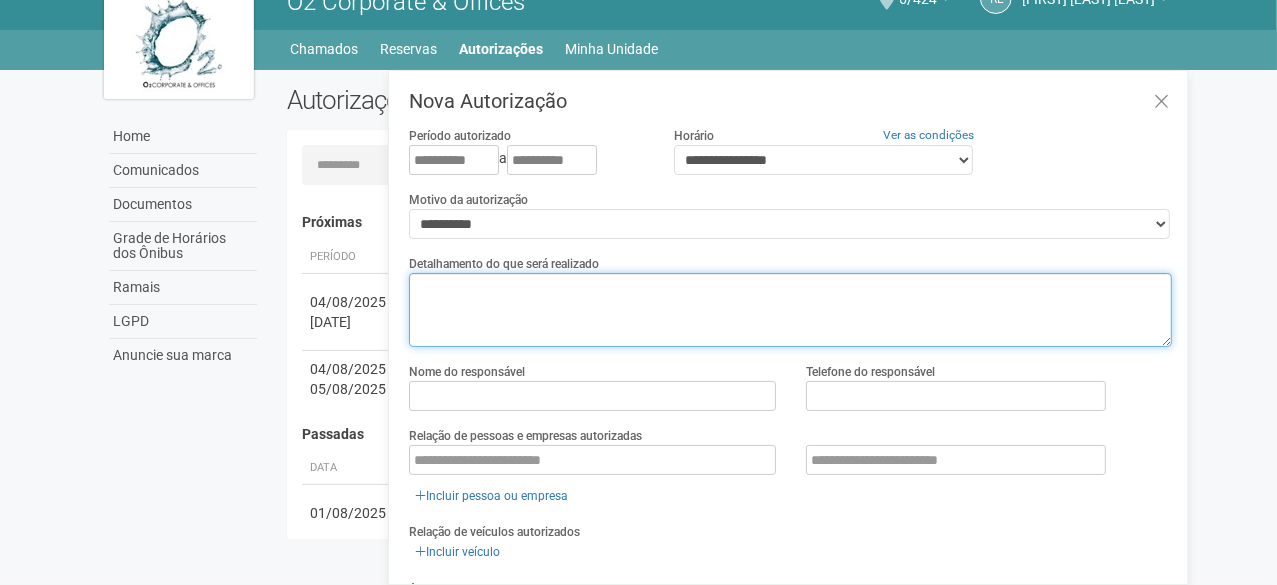 click at bounding box center [790, 310] 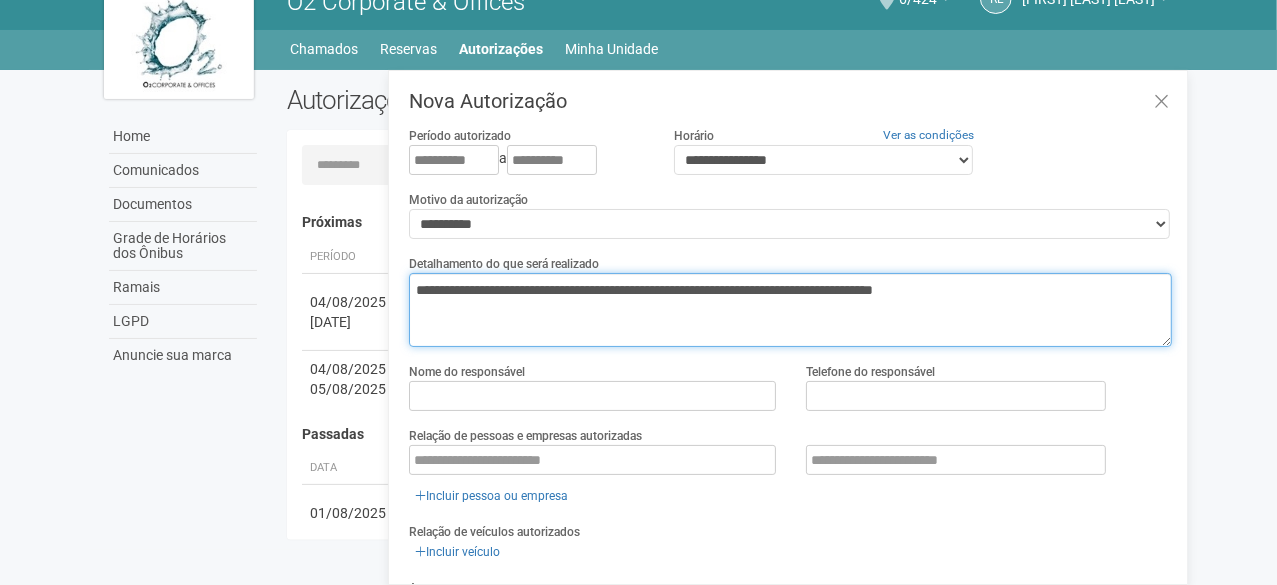 type on "**********" 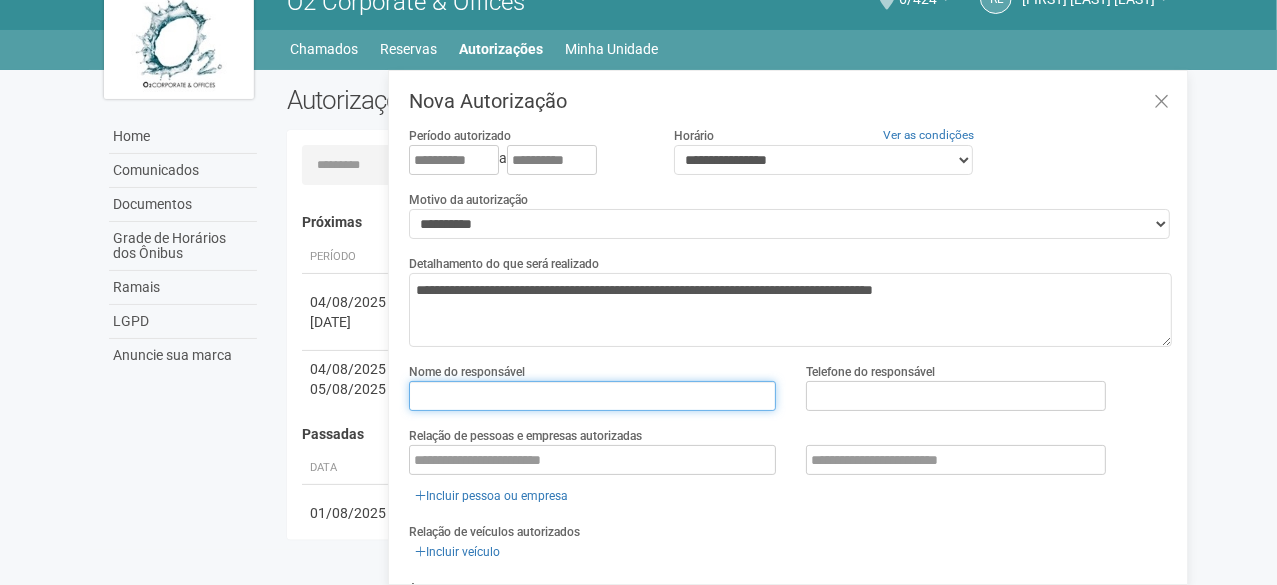 click at bounding box center (592, 396) 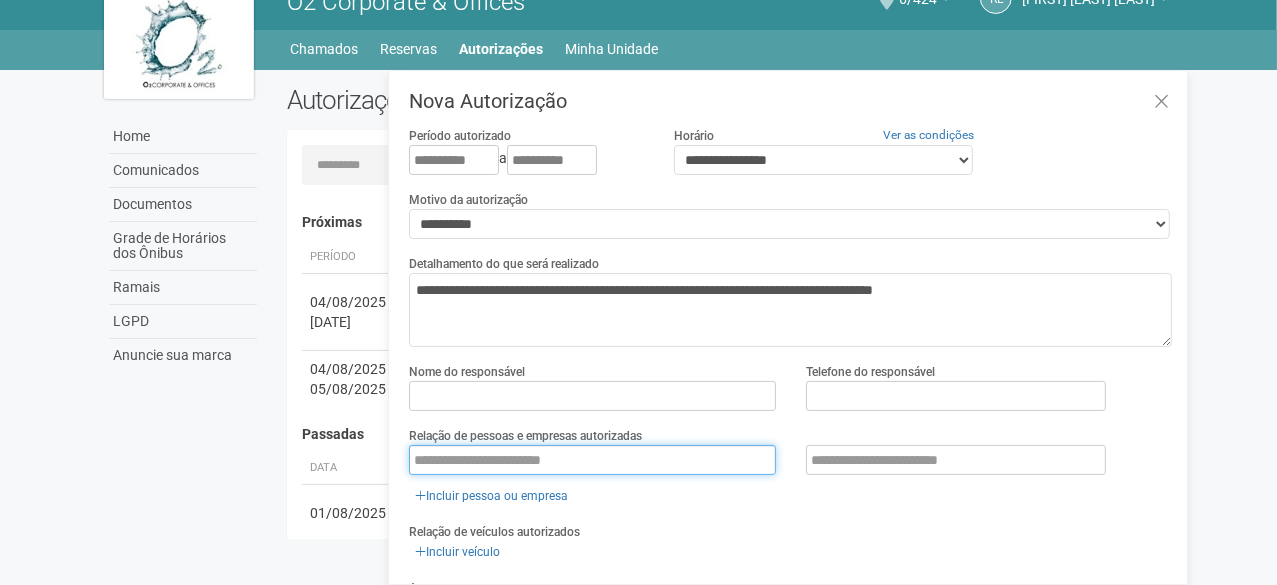 click at bounding box center [592, 460] 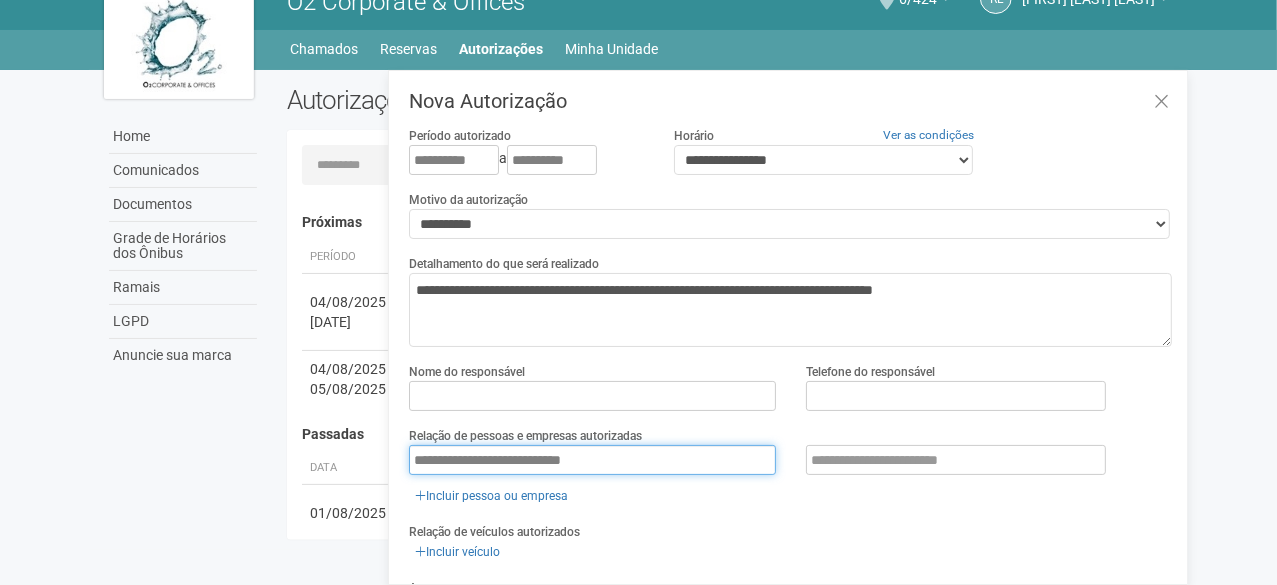 type on "**********" 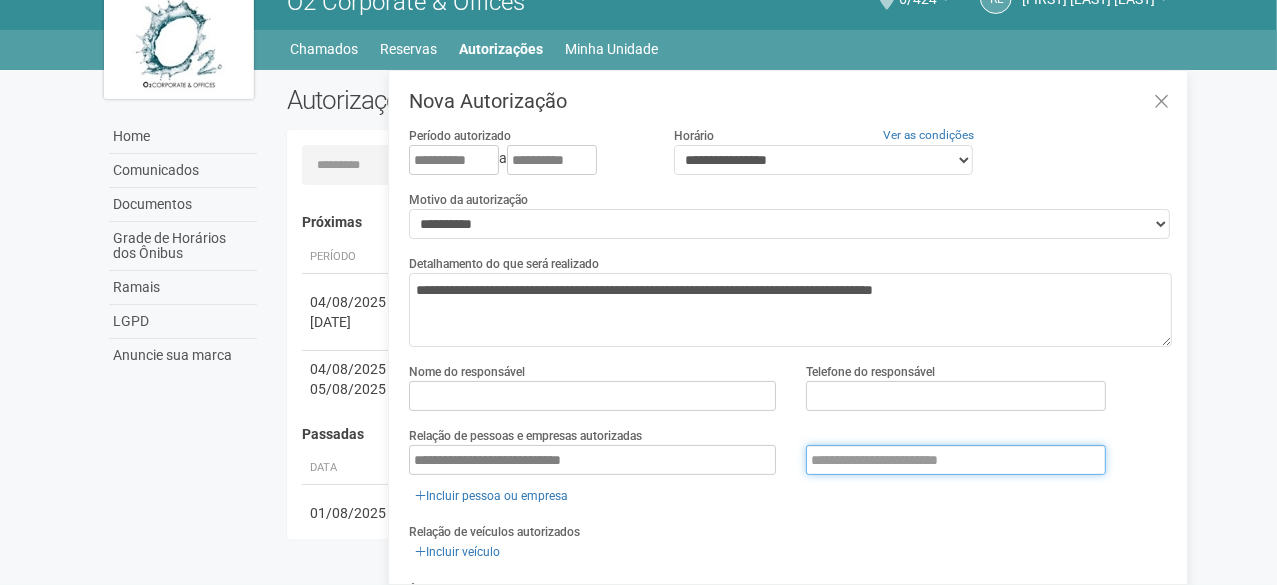 click at bounding box center (956, 460) 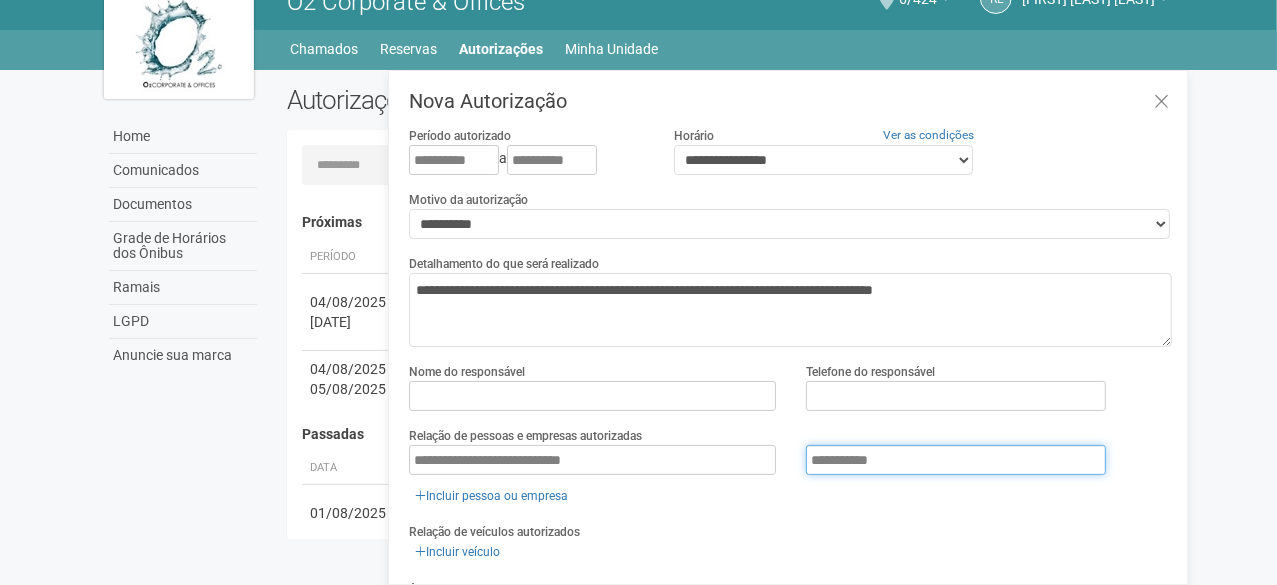 type on "**********" 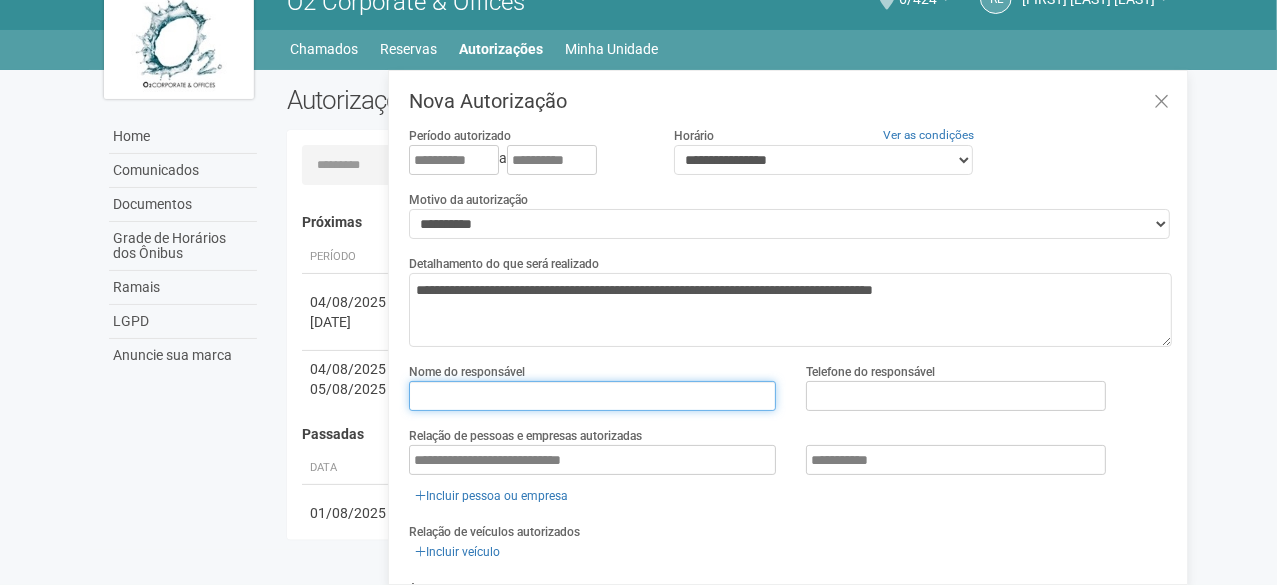 click at bounding box center [592, 396] 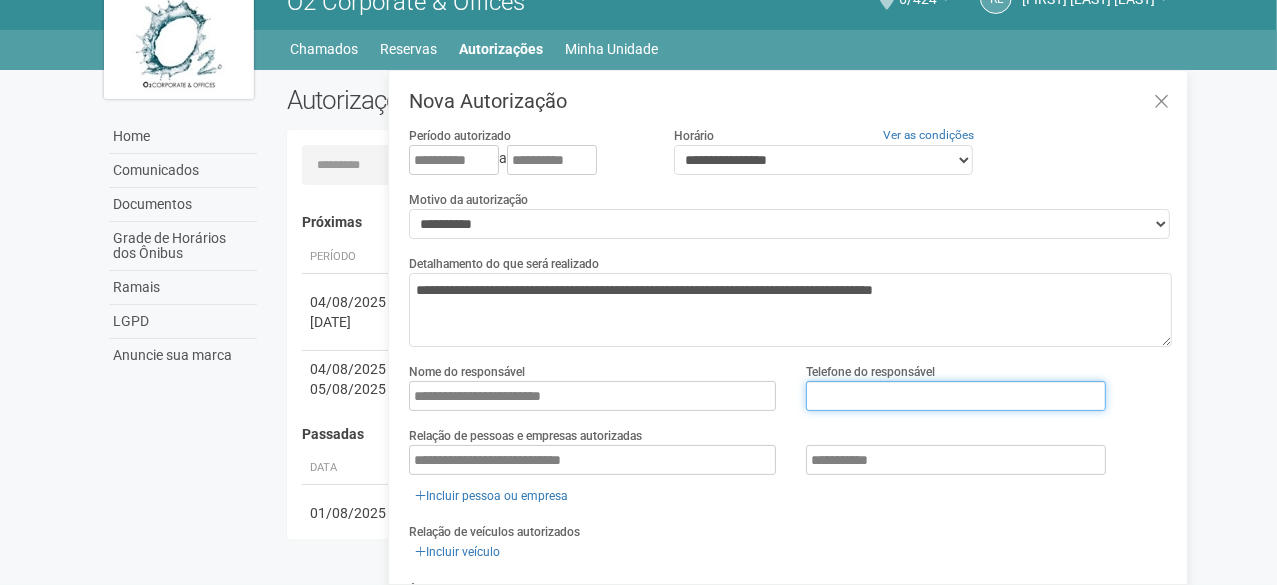 type on "**********" 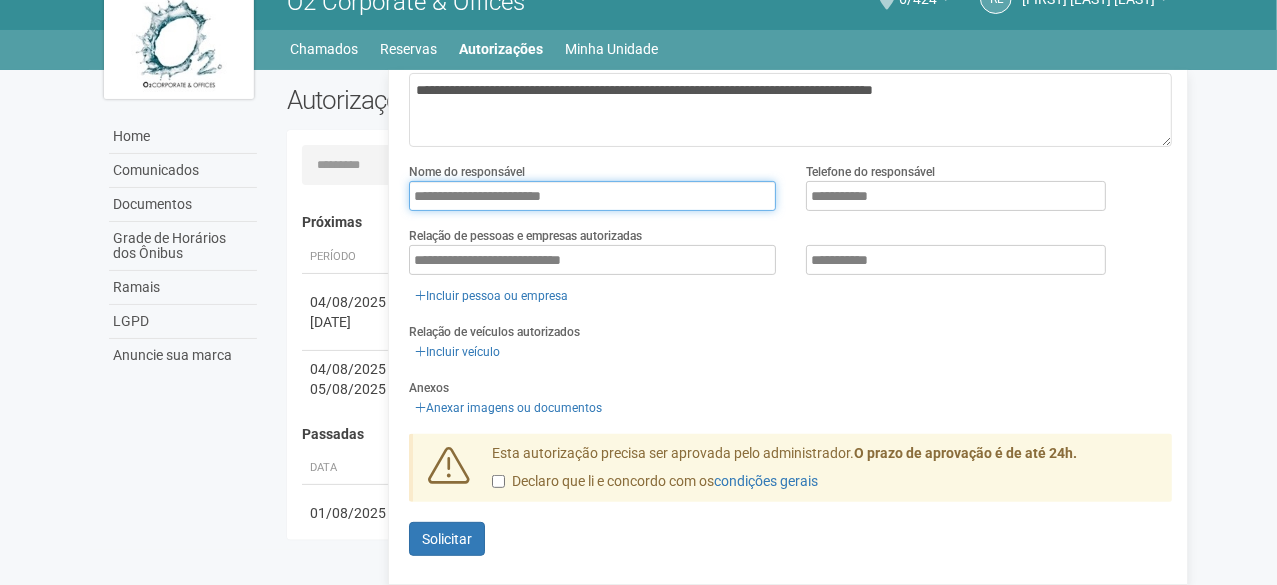 scroll, scrollTop: 203, scrollLeft: 0, axis: vertical 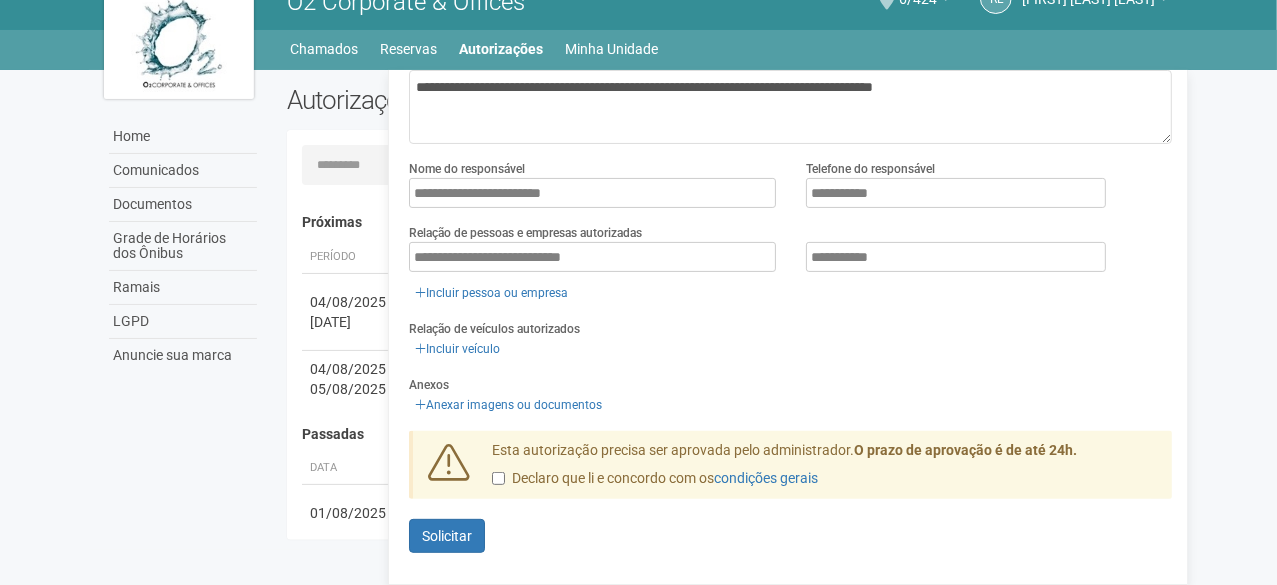 click on "Declaro que li e concordo com os
condições gerais" at bounding box center (655, 479) 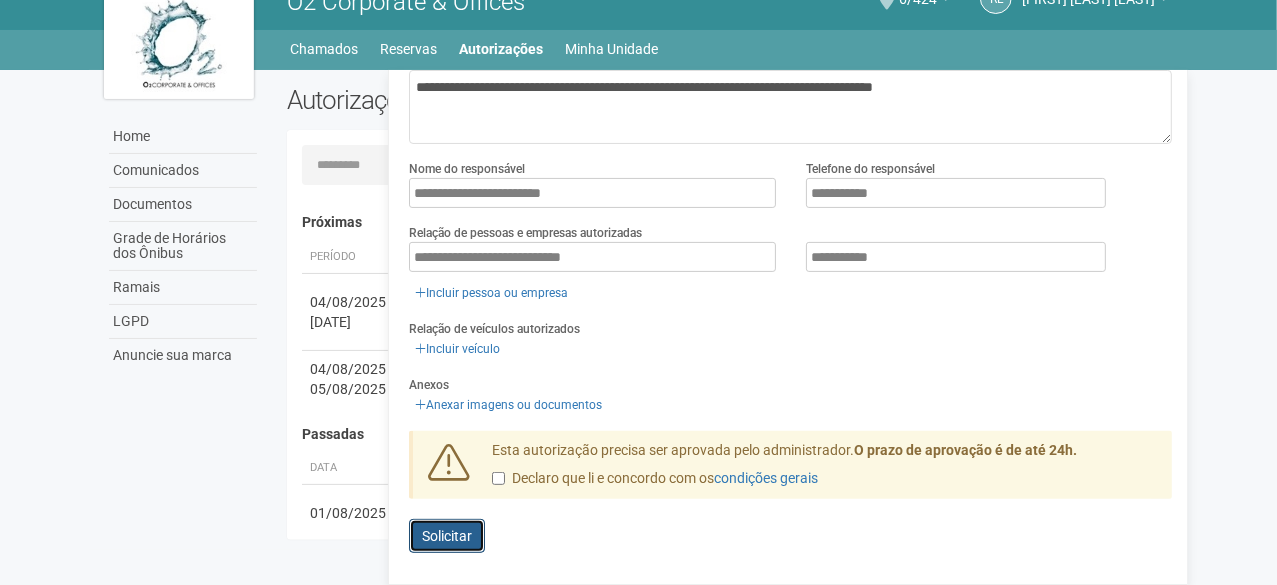 click on "Solicitar" at bounding box center [447, 536] 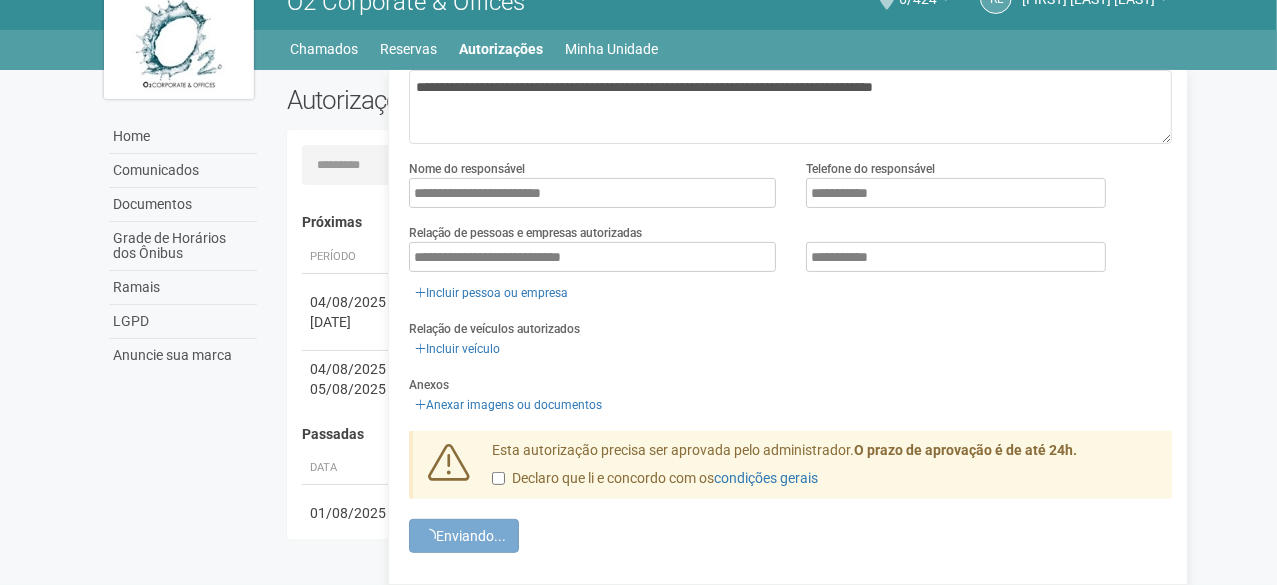 scroll, scrollTop: 0, scrollLeft: 0, axis: both 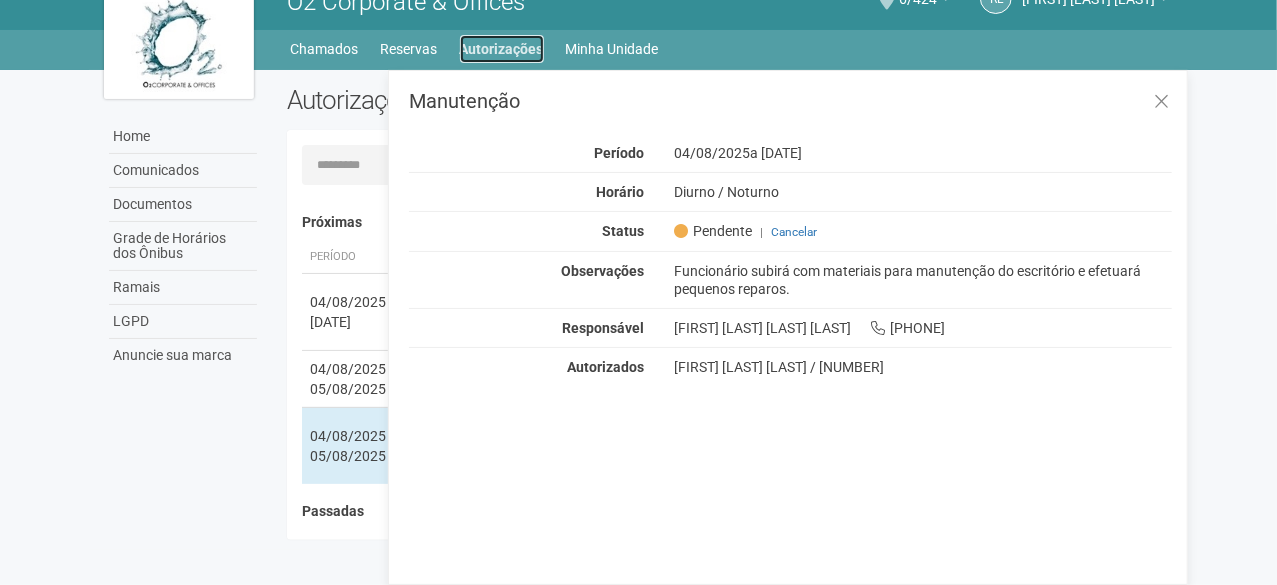 click on "Autorizações" at bounding box center (502, 49) 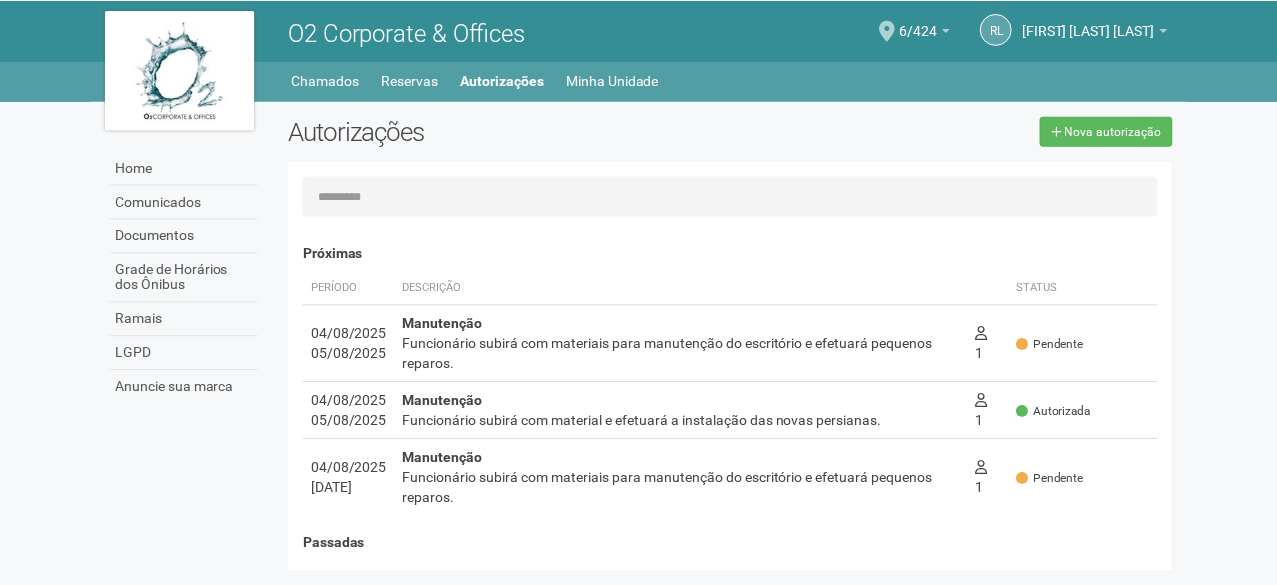 scroll, scrollTop: 0, scrollLeft: 0, axis: both 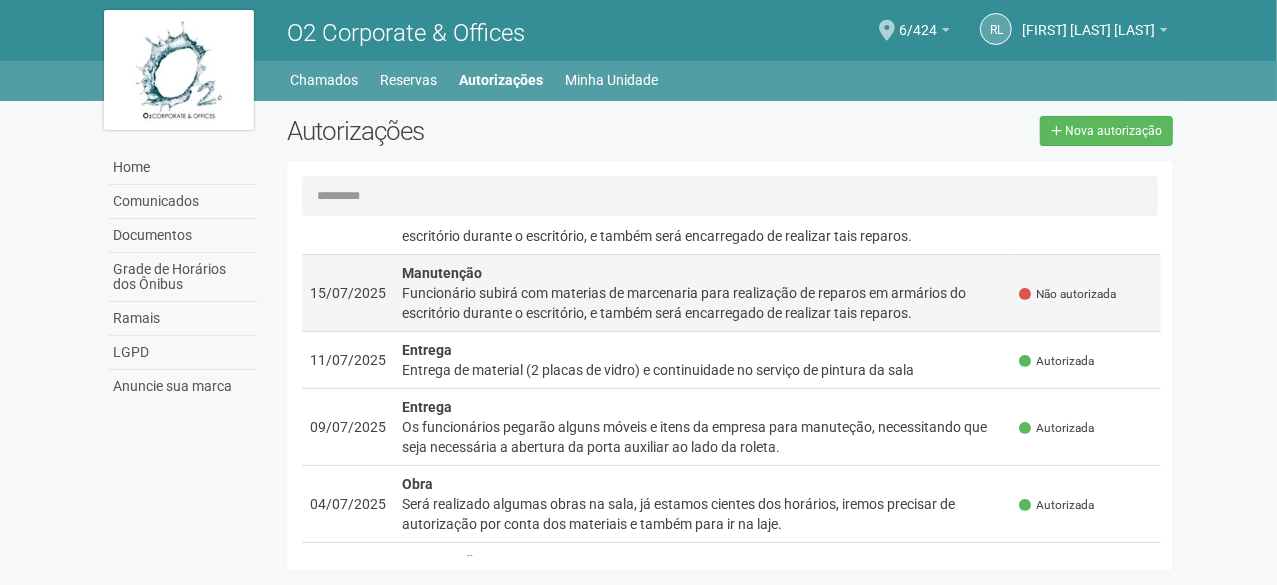 click on "Funcionário subirá com materias de marcenaria para realização de reparos em armários do escritório durante o escritório, e também será encarregado de realizar tais reparos." at bounding box center [703, 303] 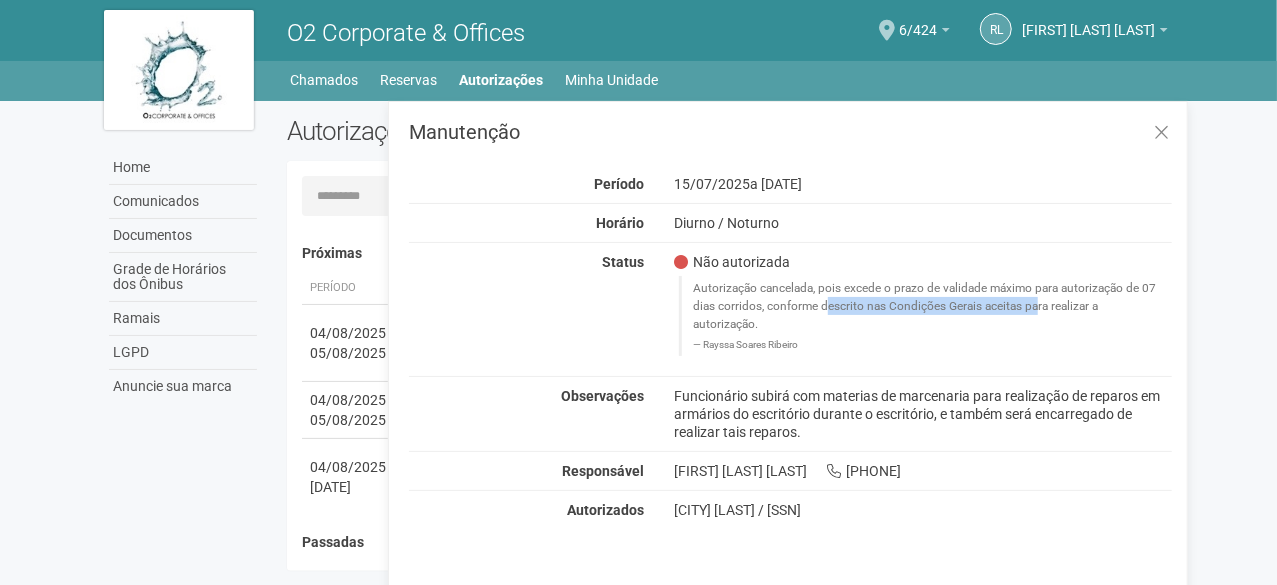 drag, startPoint x: 787, startPoint y: 307, endPoint x: 975, endPoint y: 304, distance: 188.02394 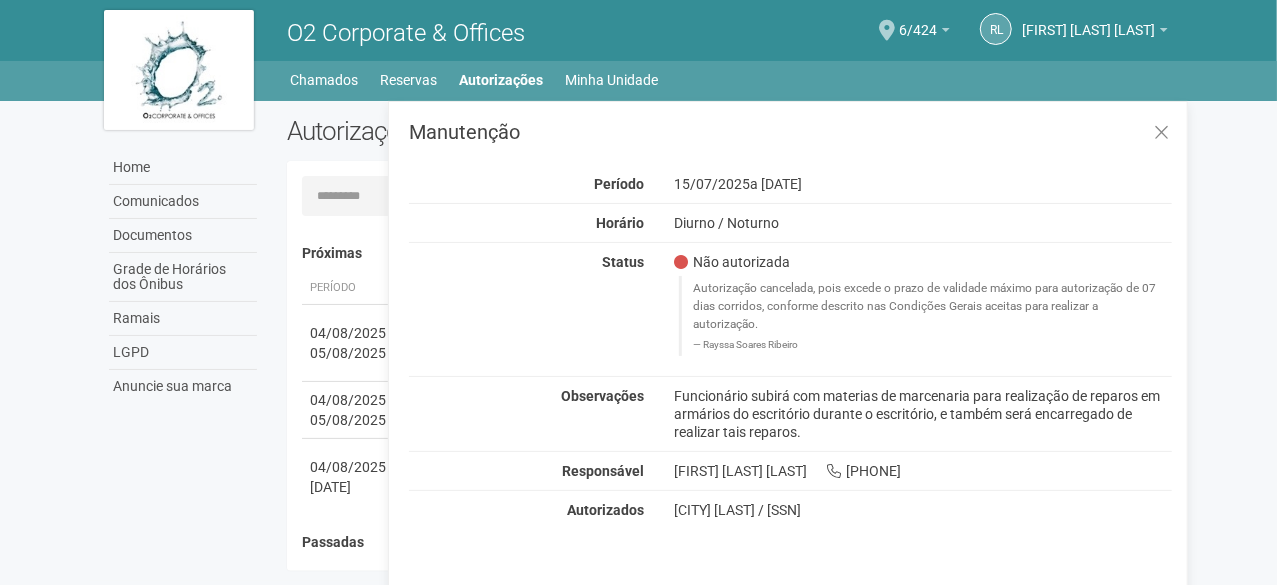click on "Autorização cancelada, pois excede o prazo de validade máximo para autorização de 07 dias corridos, conforme descrito nas Condições Gerais aceitas para realizar a autorização.
Rayssa Soares Ribeiro" at bounding box center (926, 315) 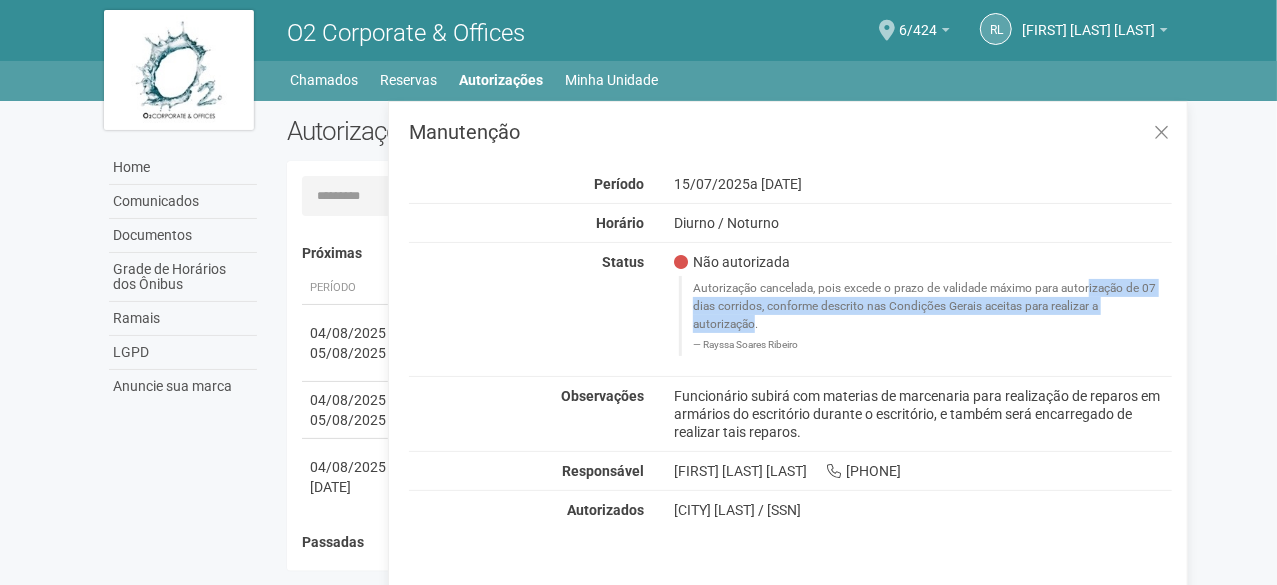 drag, startPoint x: 1022, startPoint y: 279, endPoint x: 1151, endPoint y: 300, distance: 130.69812 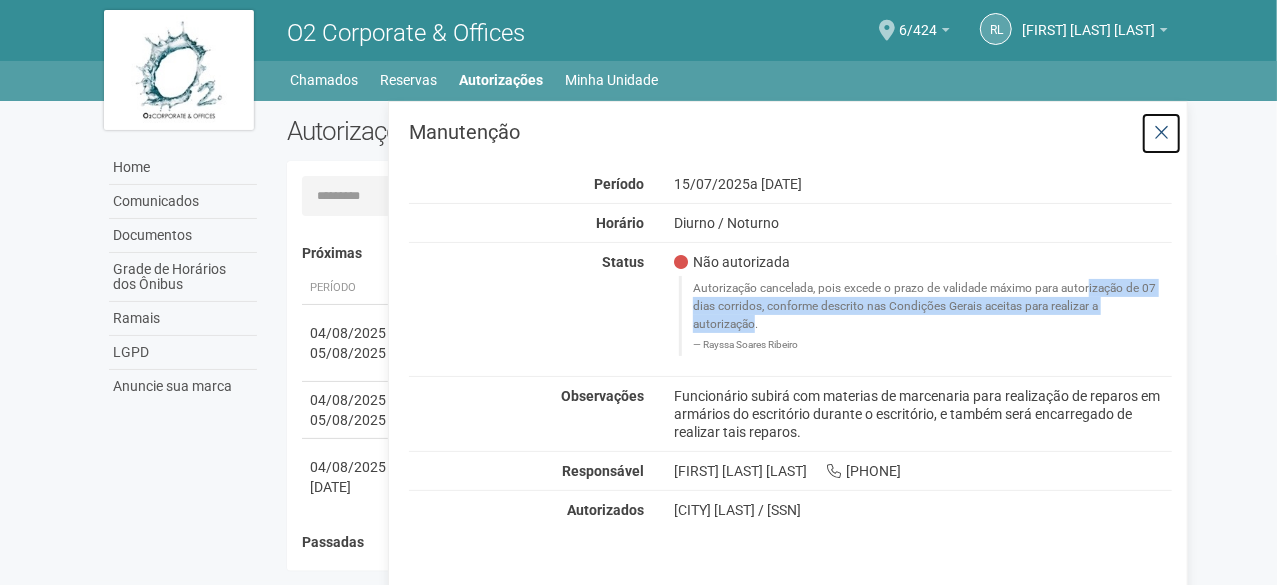 click at bounding box center [1161, 133] 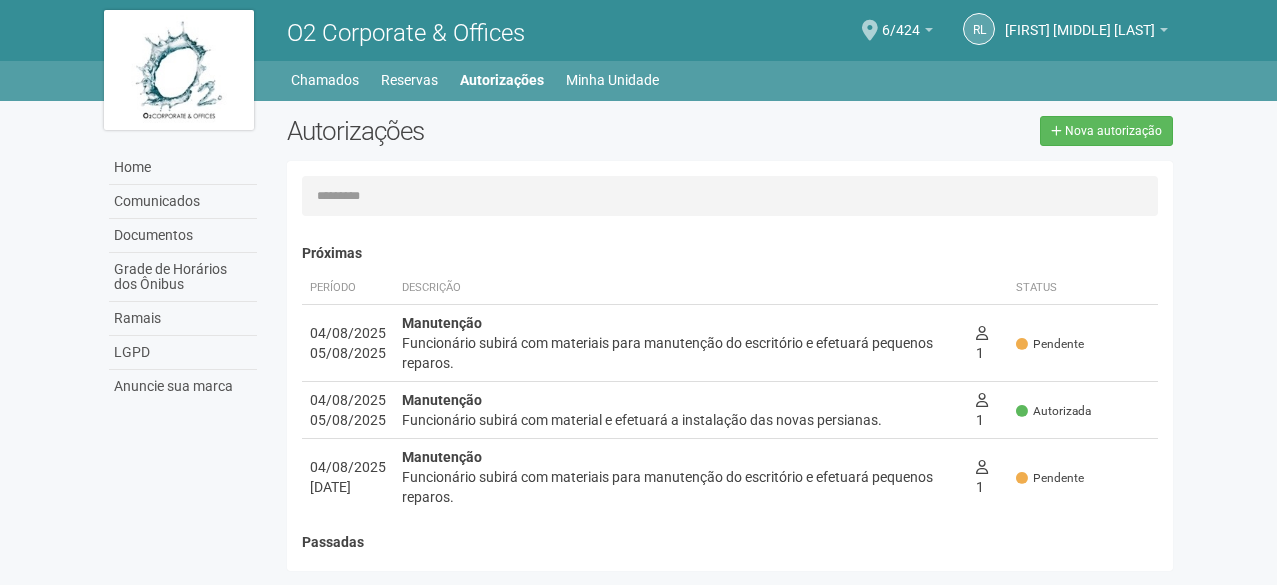 scroll, scrollTop: 0, scrollLeft: 0, axis: both 